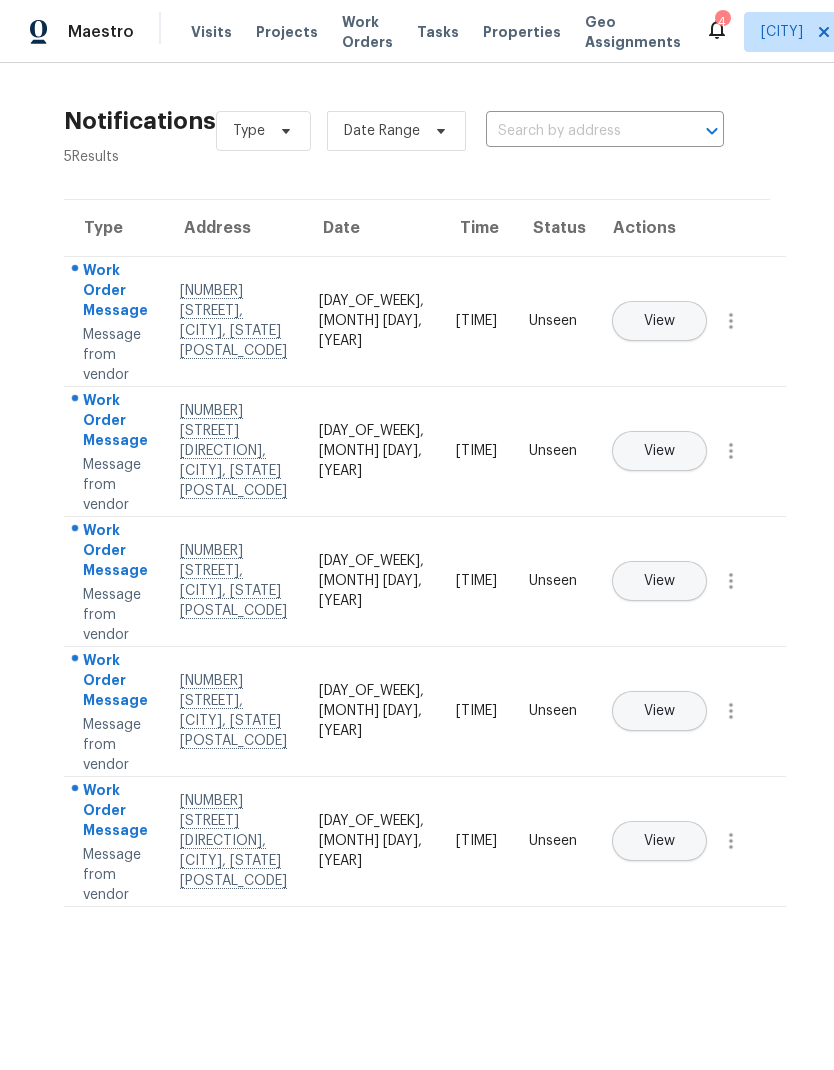 scroll, scrollTop: 0, scrollLeft: 0, axis: both 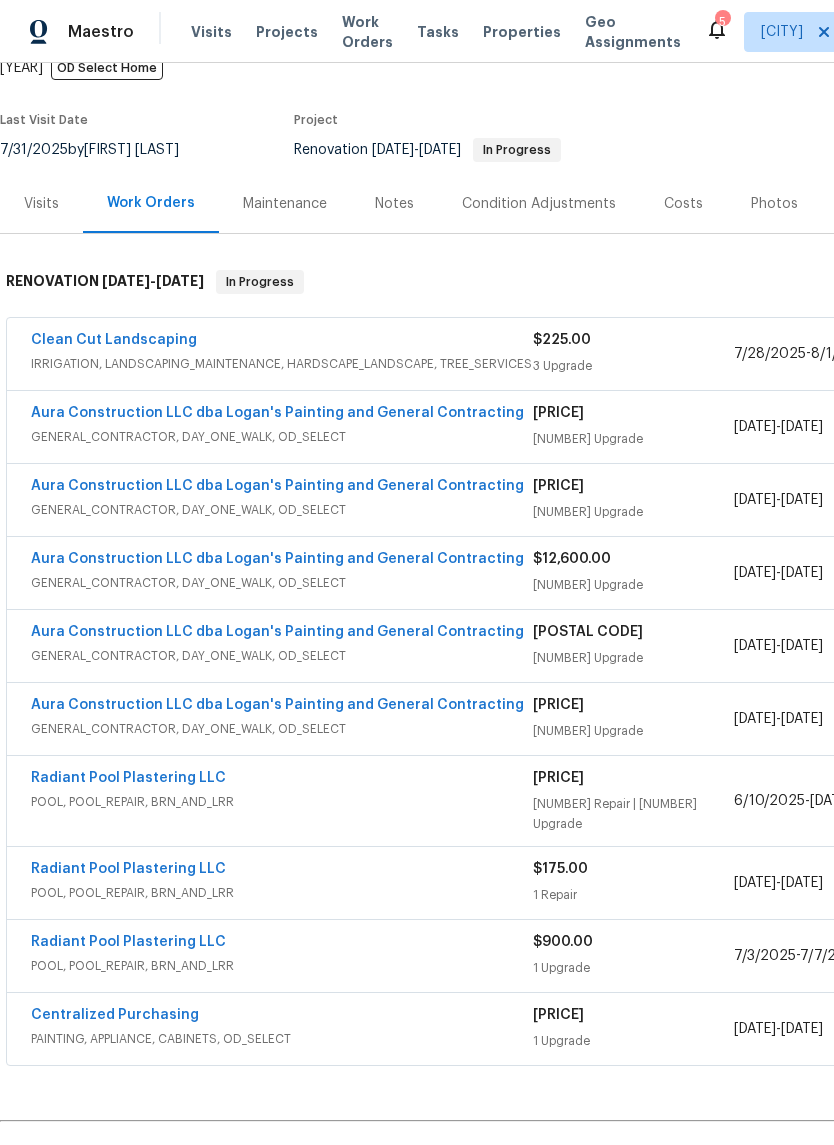click on "Clean Cut Landscaping" at bounding box center (114, 340) 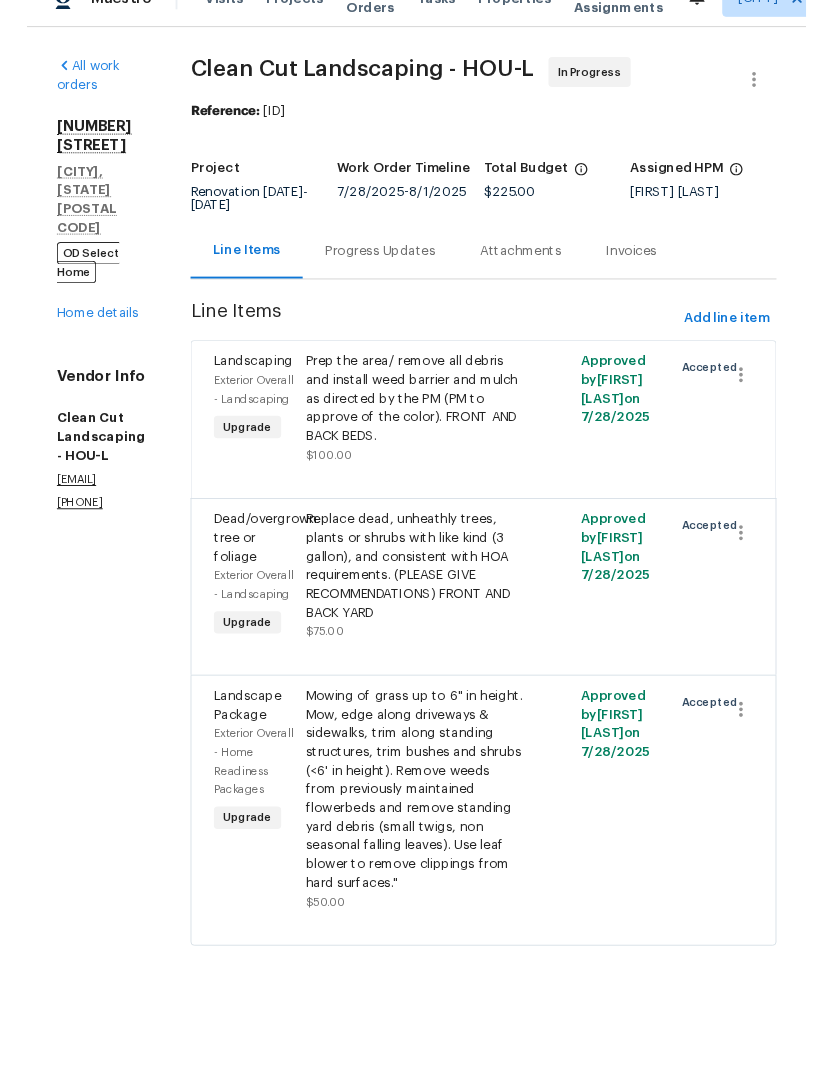 scroll, scrollTop: 42, scrollLeft: 0, axis: vertical 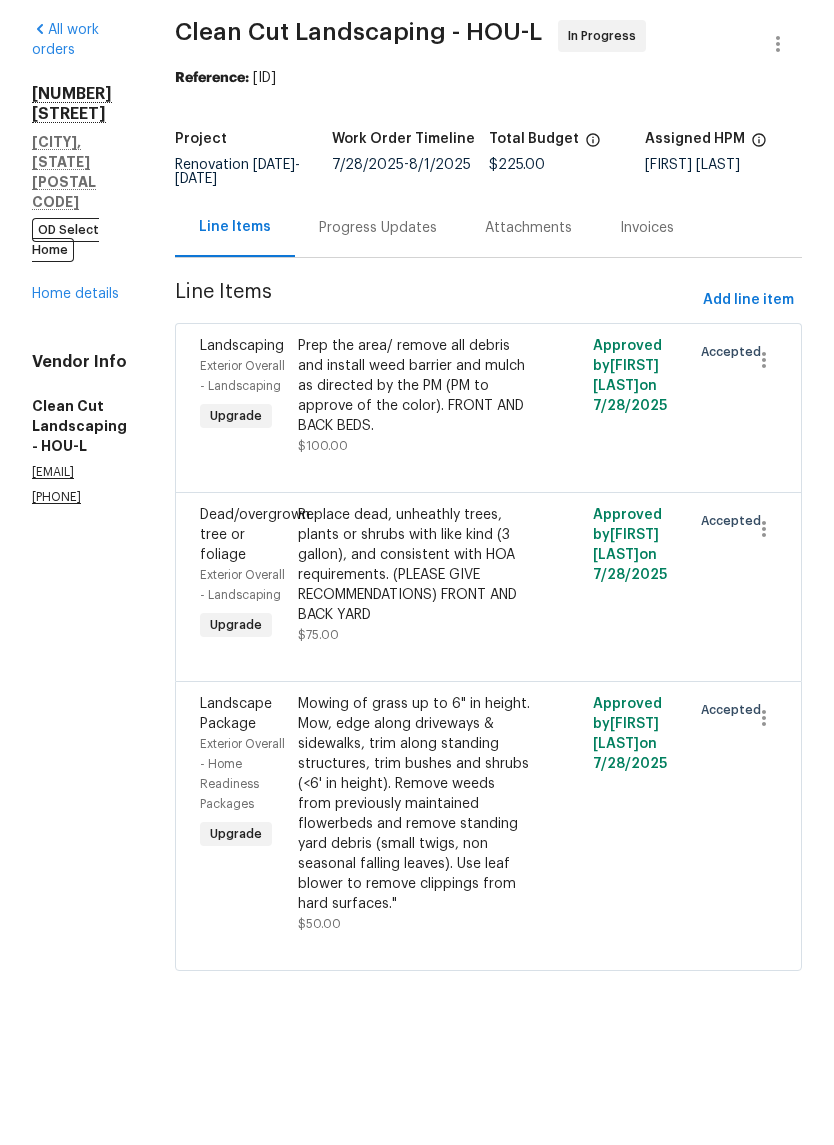 click on "Prep the area/ remove all debris and install weed barrier and mulch as directed by the PM (PM to approve of the color). FRONT AND BACK BEDS." at bounding box center [414, 461] 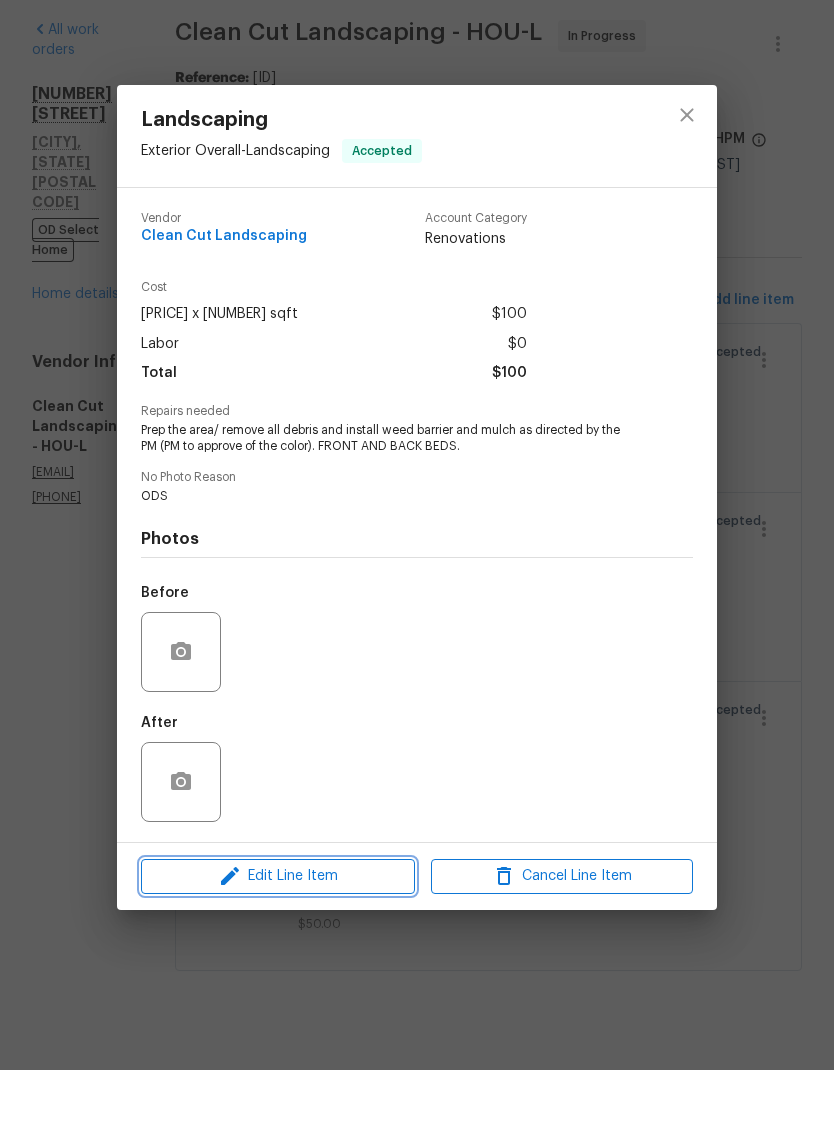 click on "Edit Line Item" at bounding box center [278, 951] 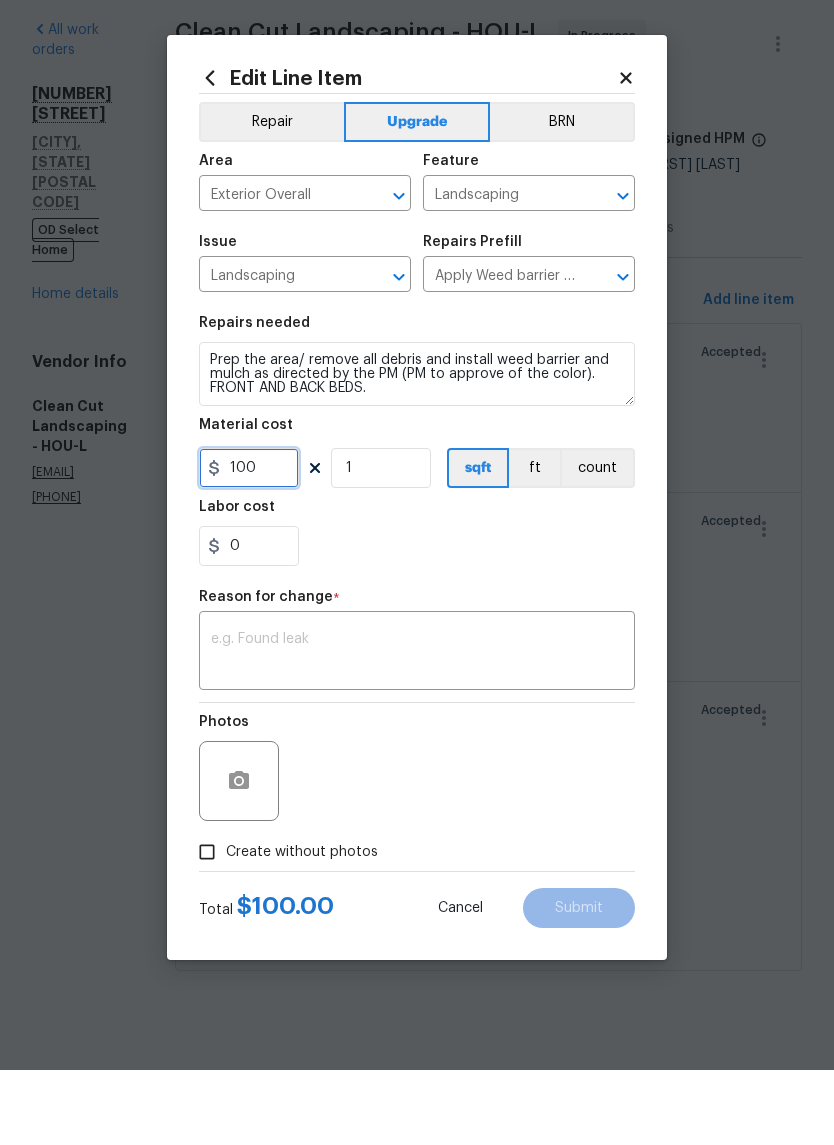 click on "100" at bounding box center [249, 543] 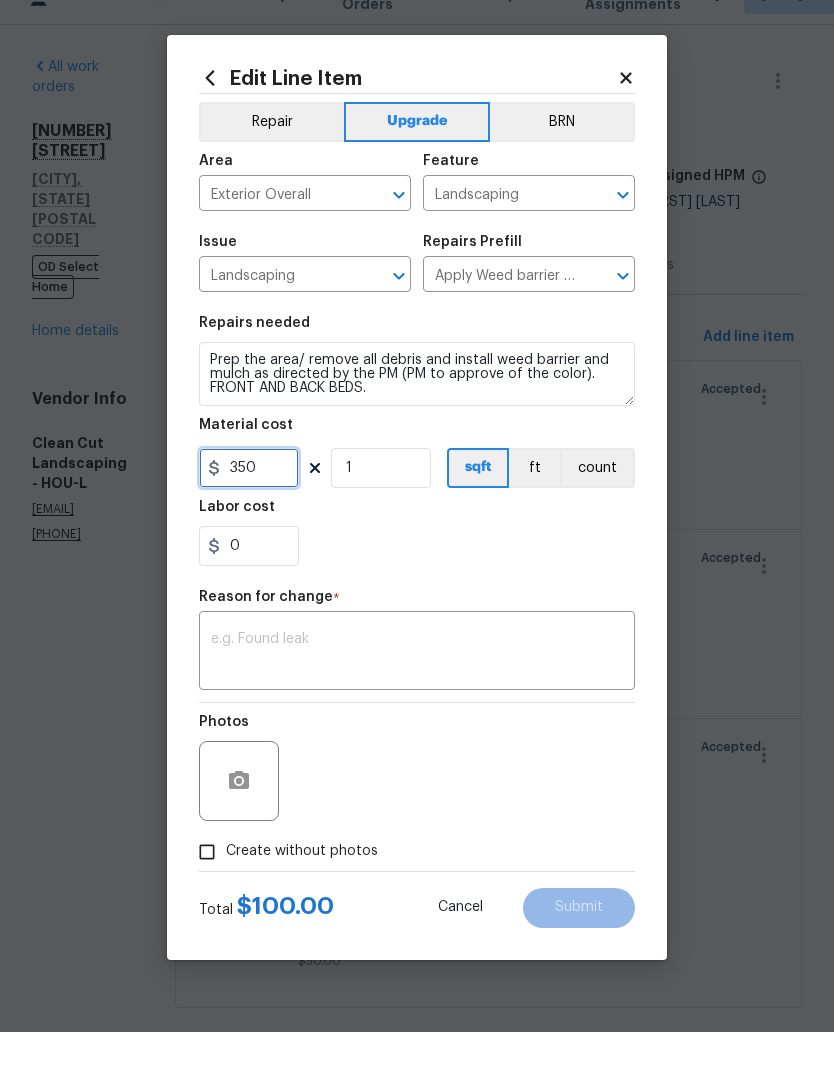 type on "350" 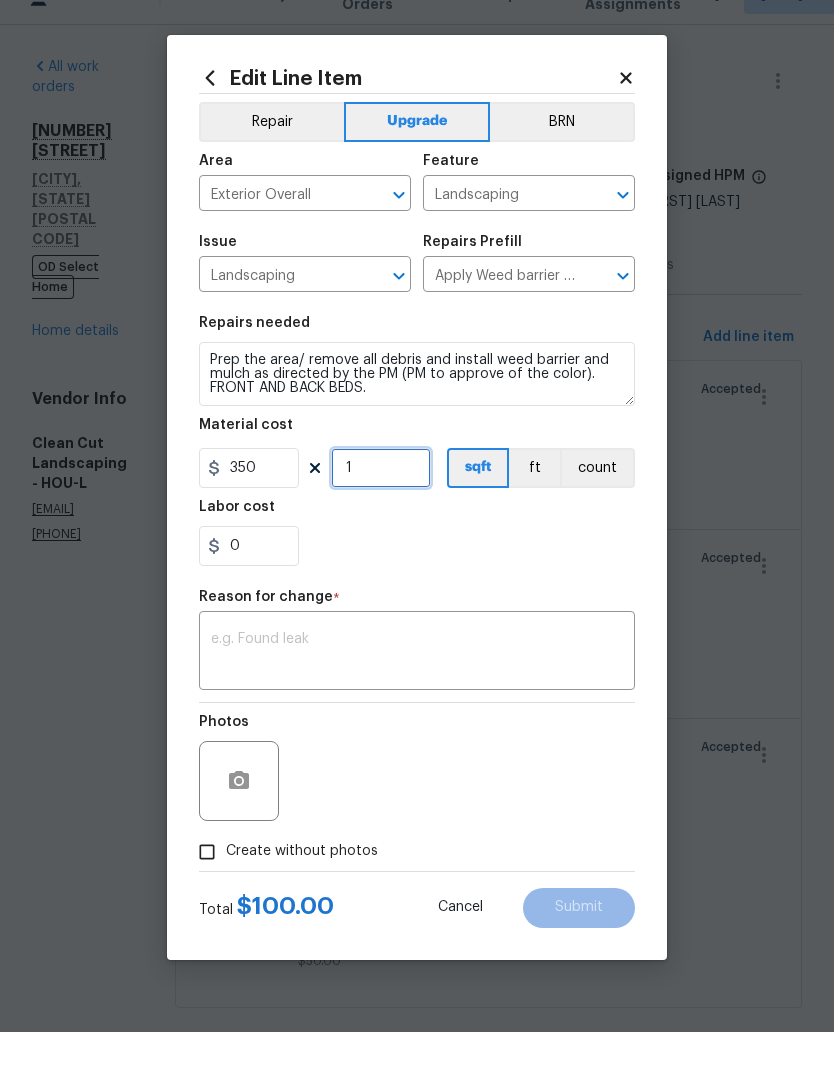 click on "1" at bounding box center [381, 506] 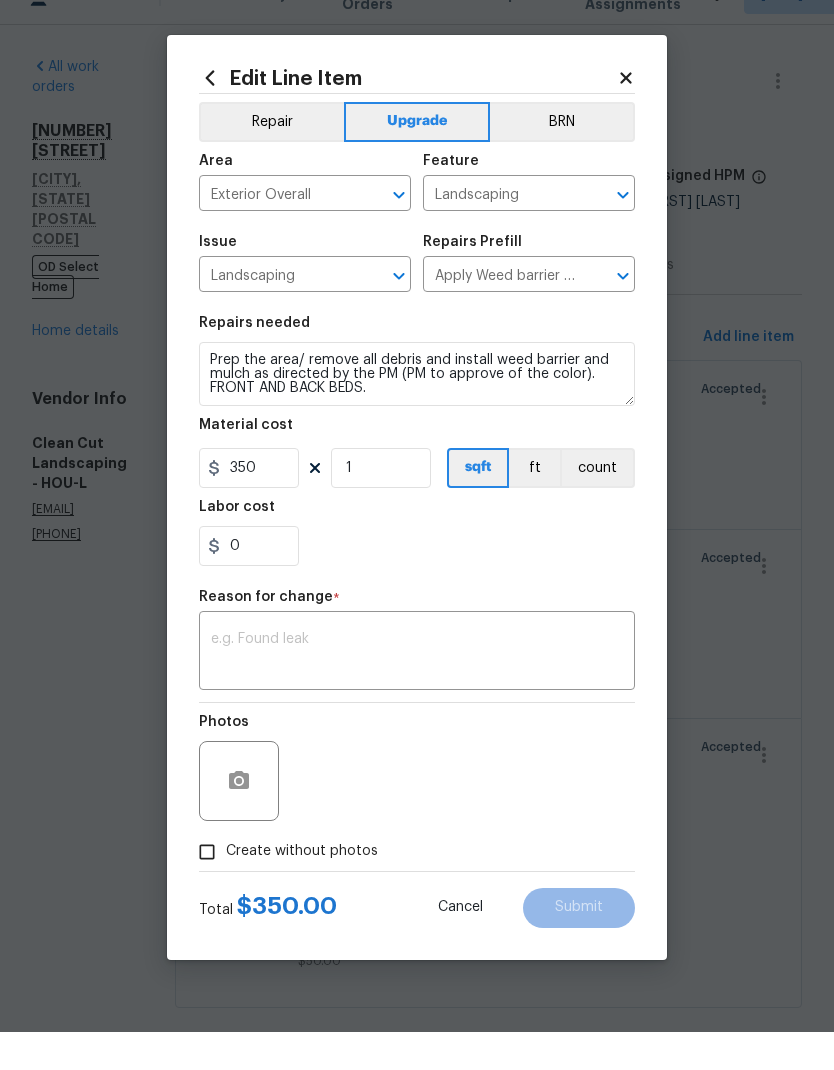 click at bounding box center (417, 691) 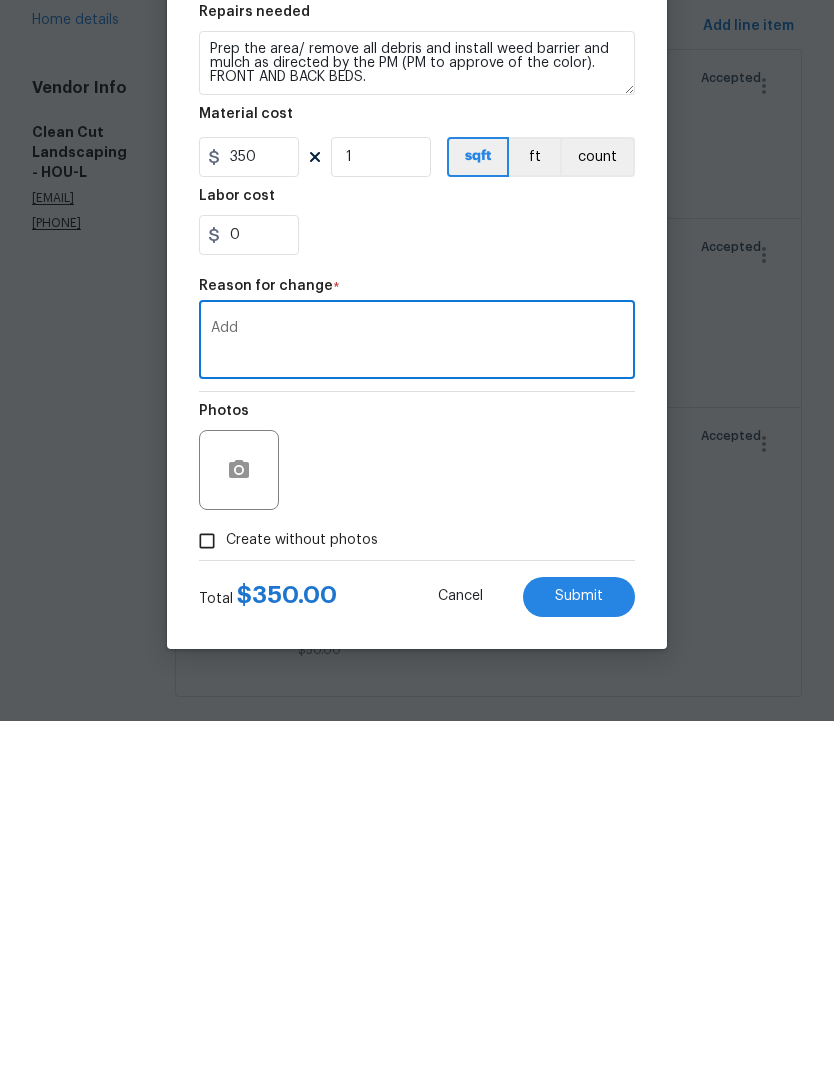 type on "Add" 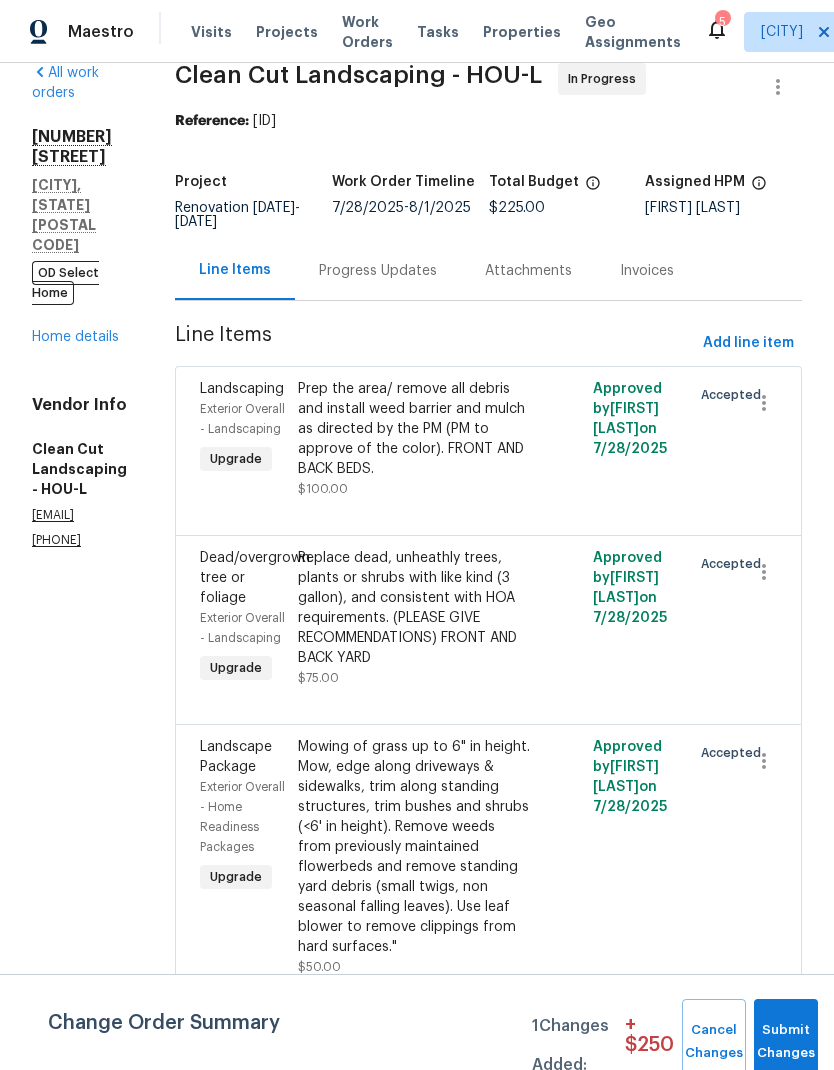 scroll, scrollTop: 37, scrollLeft: 0, axis: vertical 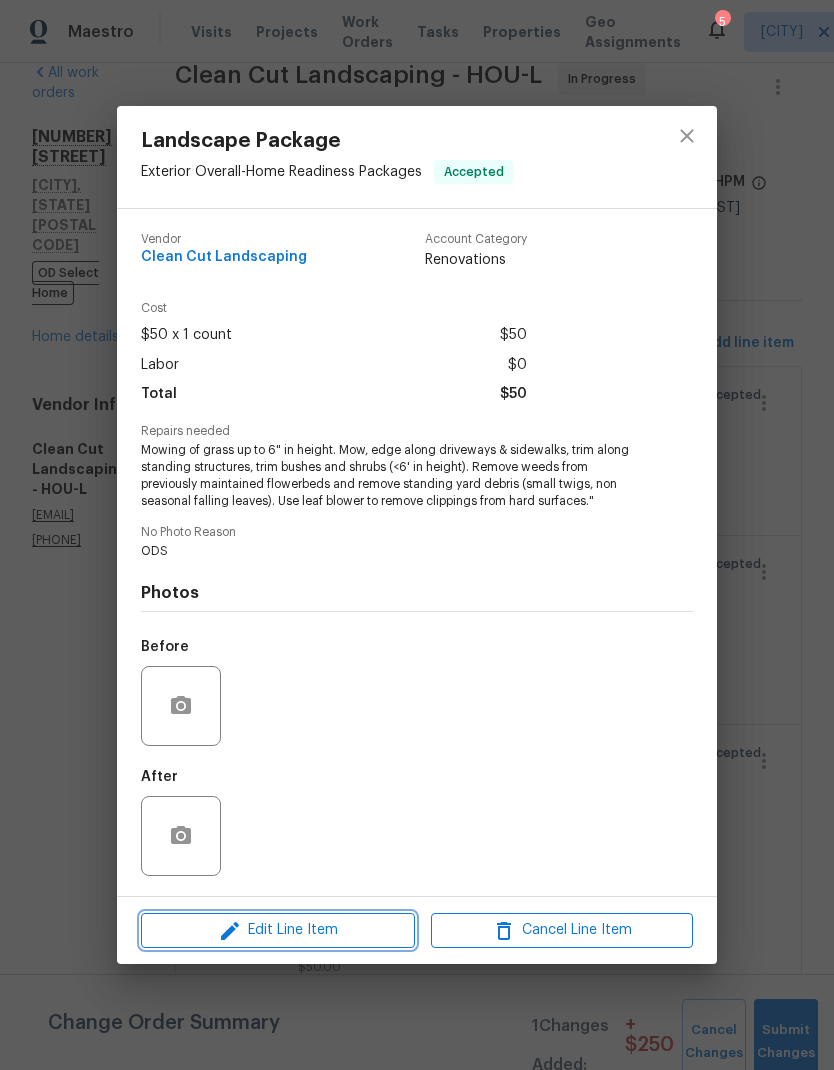 click on "Edit Line Item" at bounding box center [278, 930] 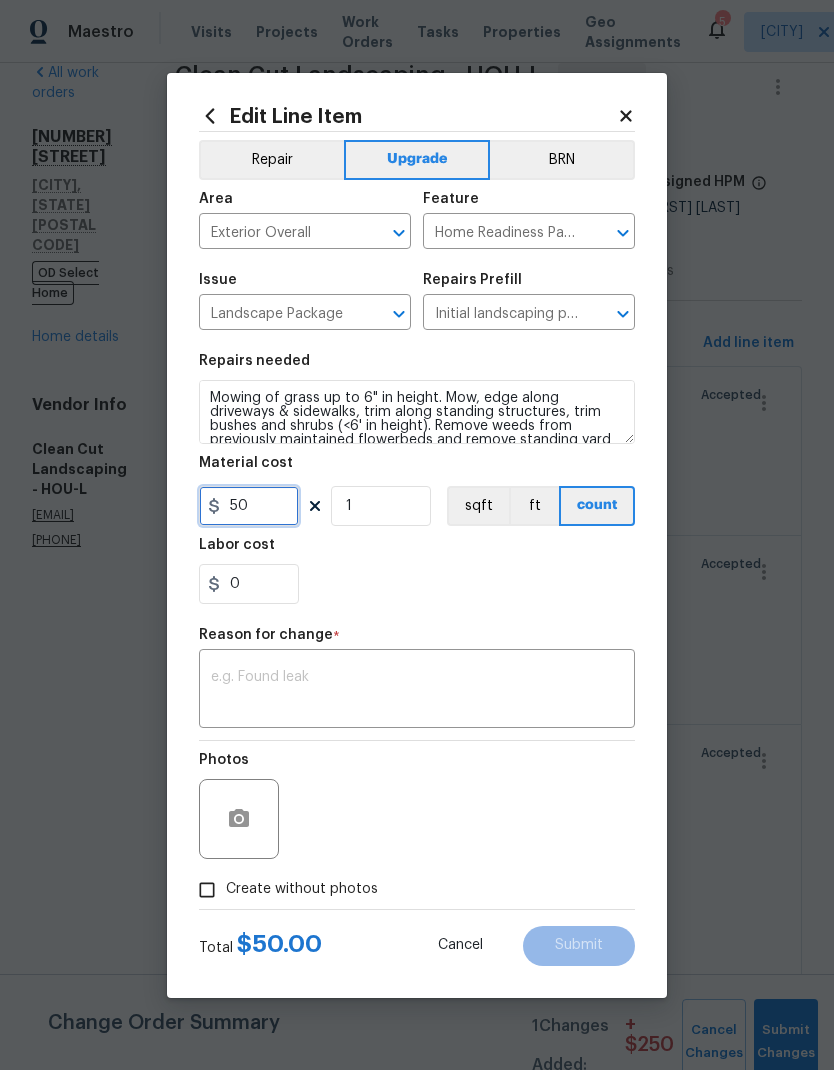 click on "50" at bounding box center [249, 506] 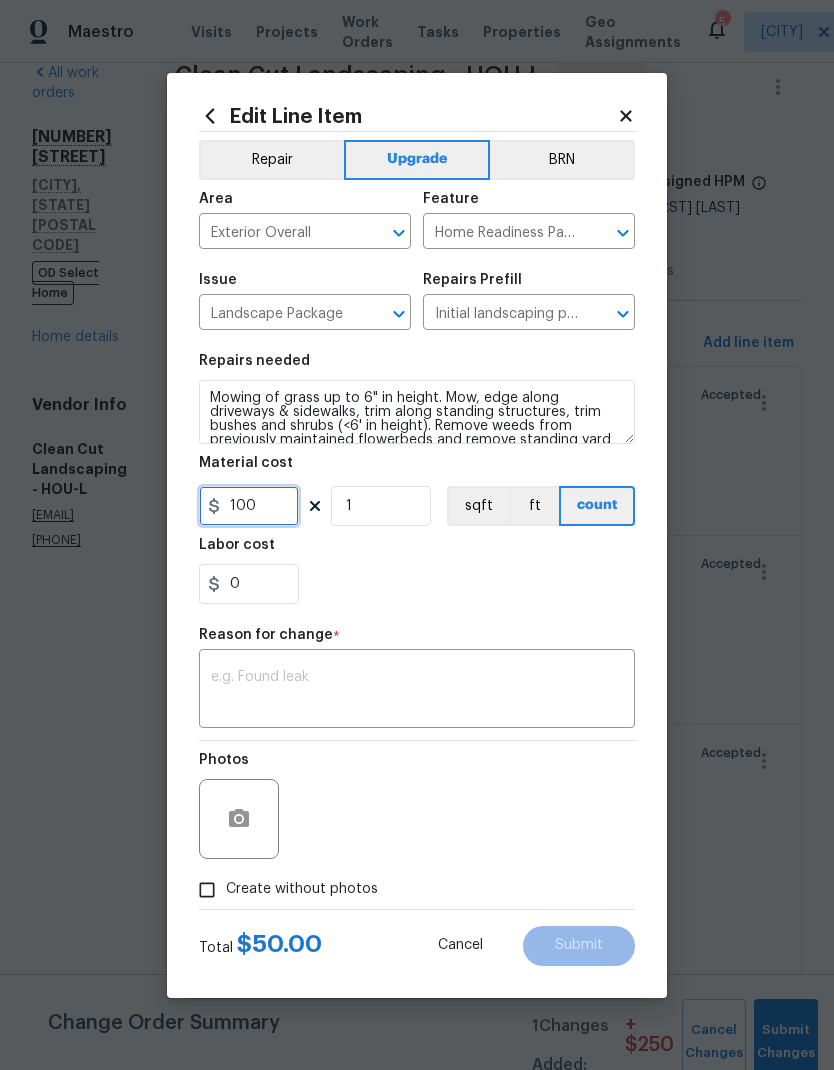 type on "100" 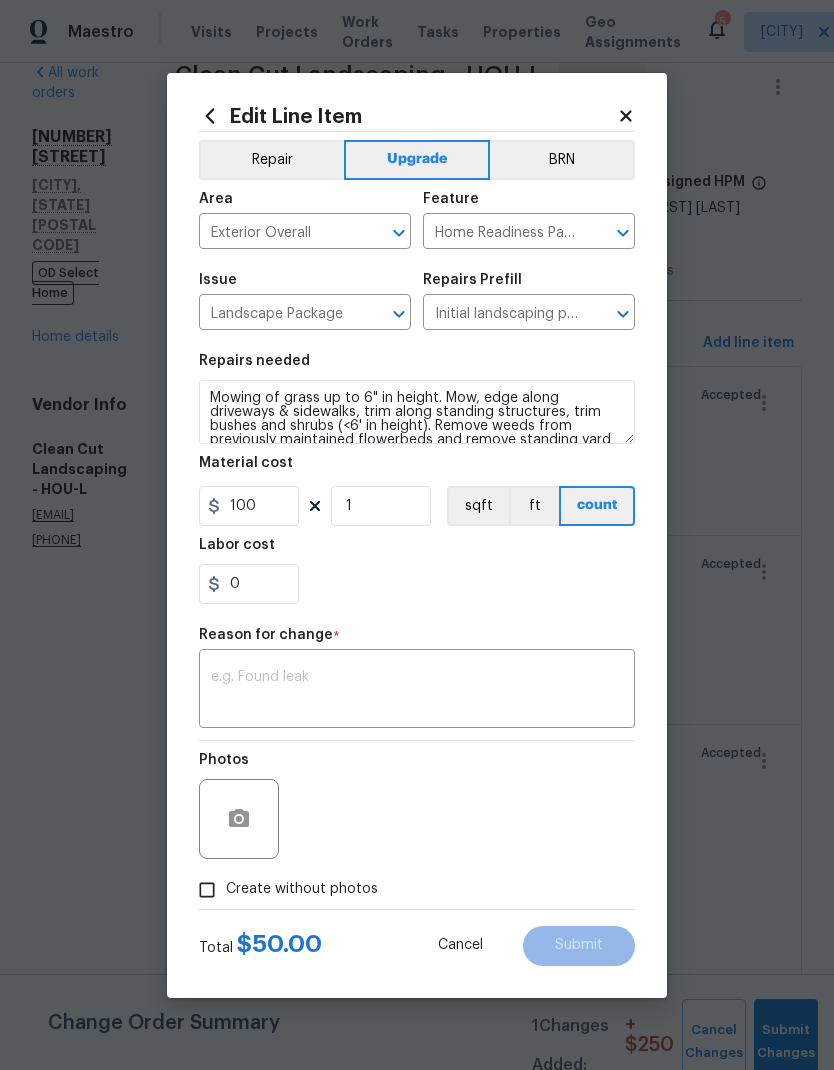 click at bounding box center [417, 691] 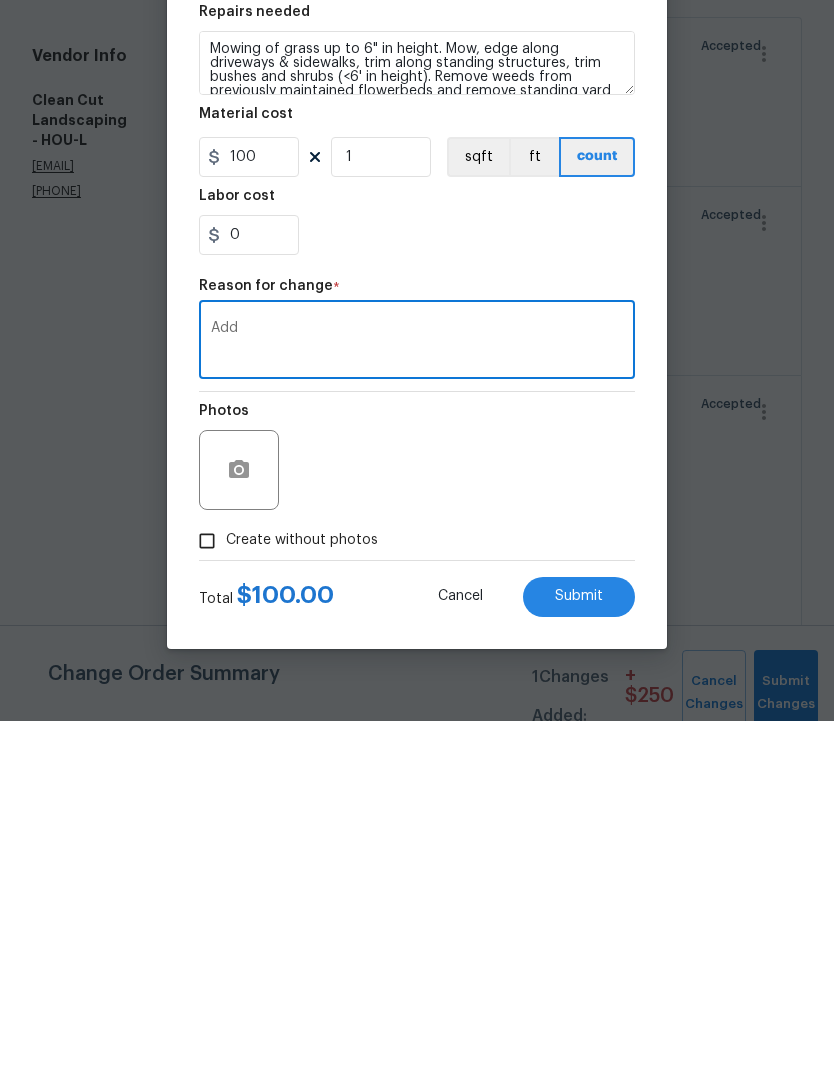 click on "Add" at bounding box center [417, 691] 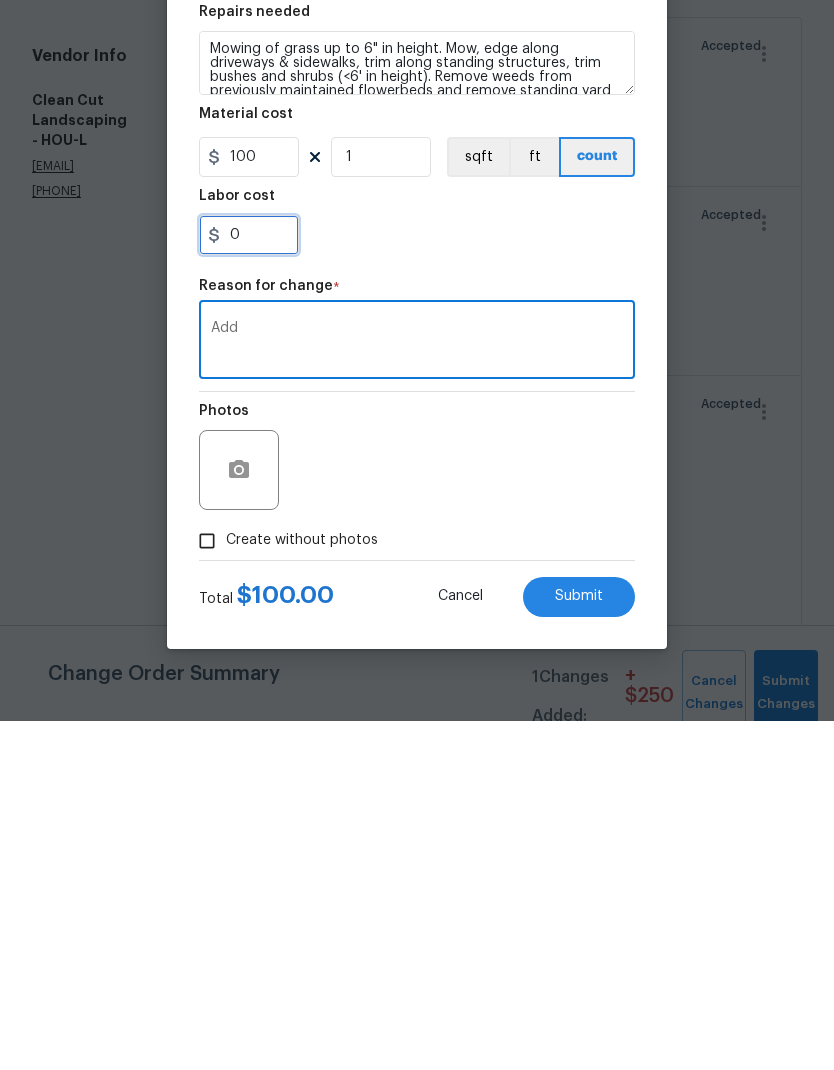 click on "0" at bounding box center (249, 584) 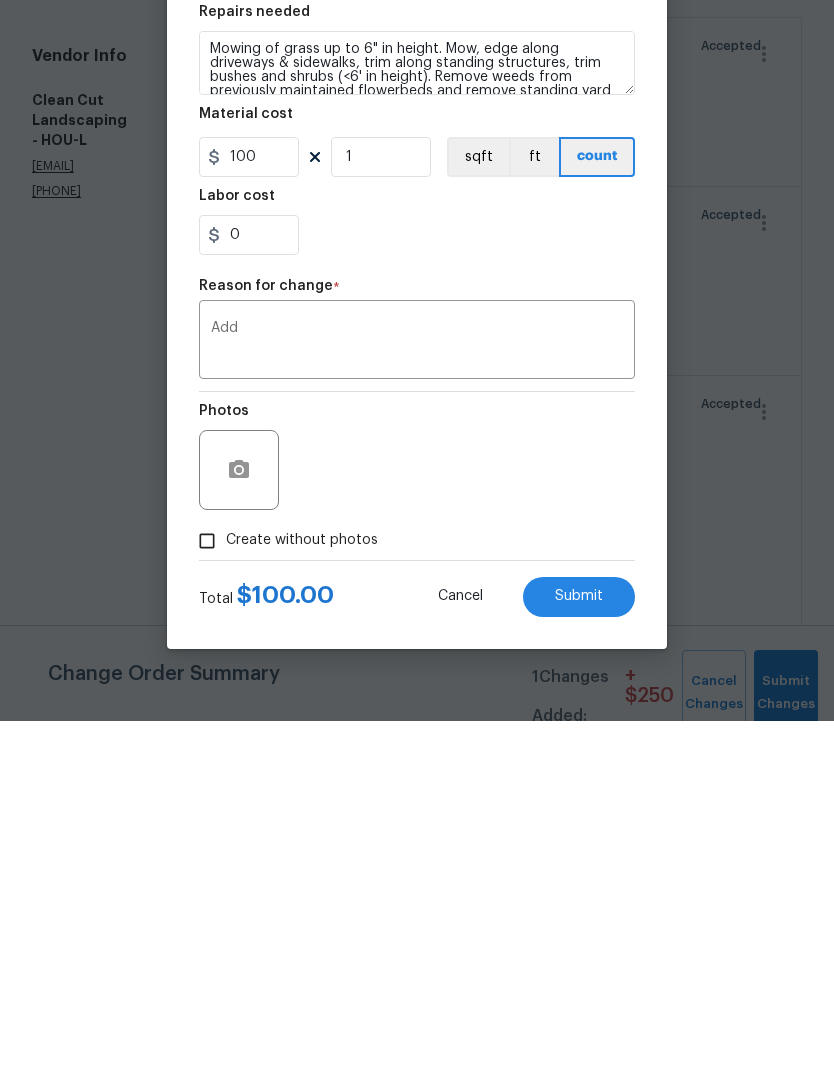 click on "Submit" at bounding box center (579, 945) 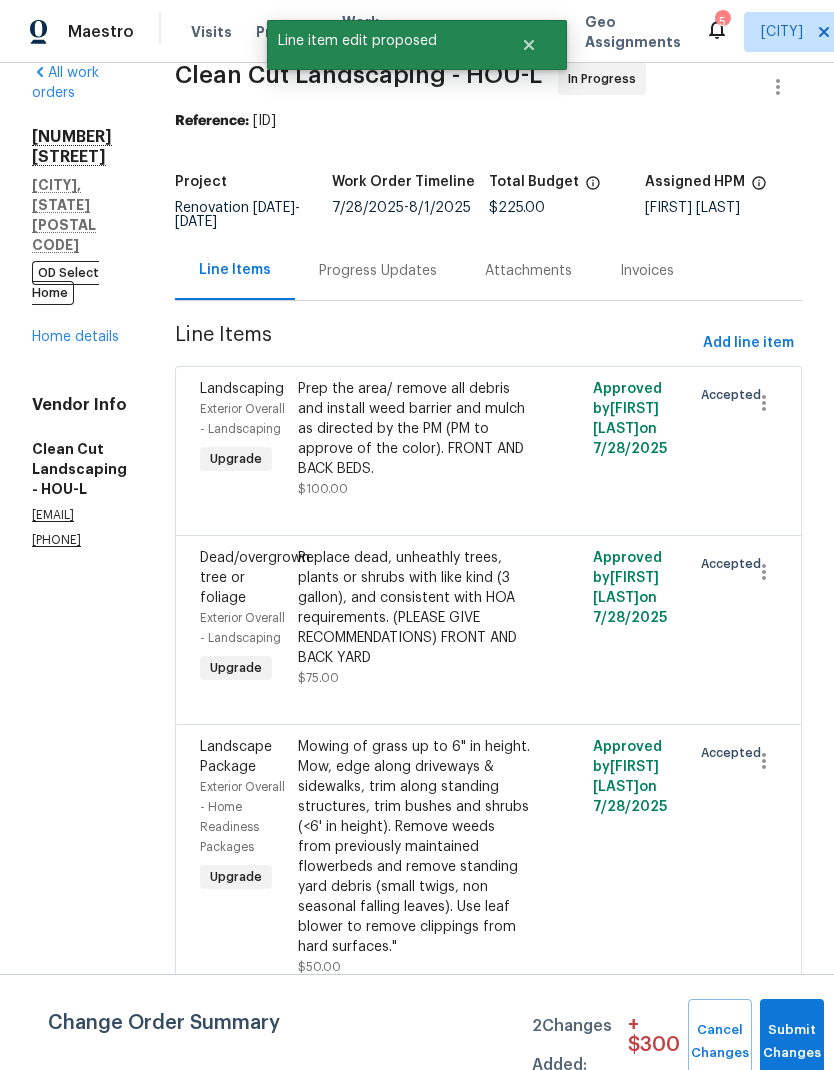 click on "Replace dead, unheathly trees, plants or shrubs with like kind (3 gallon), and consistent with HOA requirements. (PLEASE GIVE RECOMMENDATIONS) FRONT AND BACK YARD" at bounding box center [414, 608] 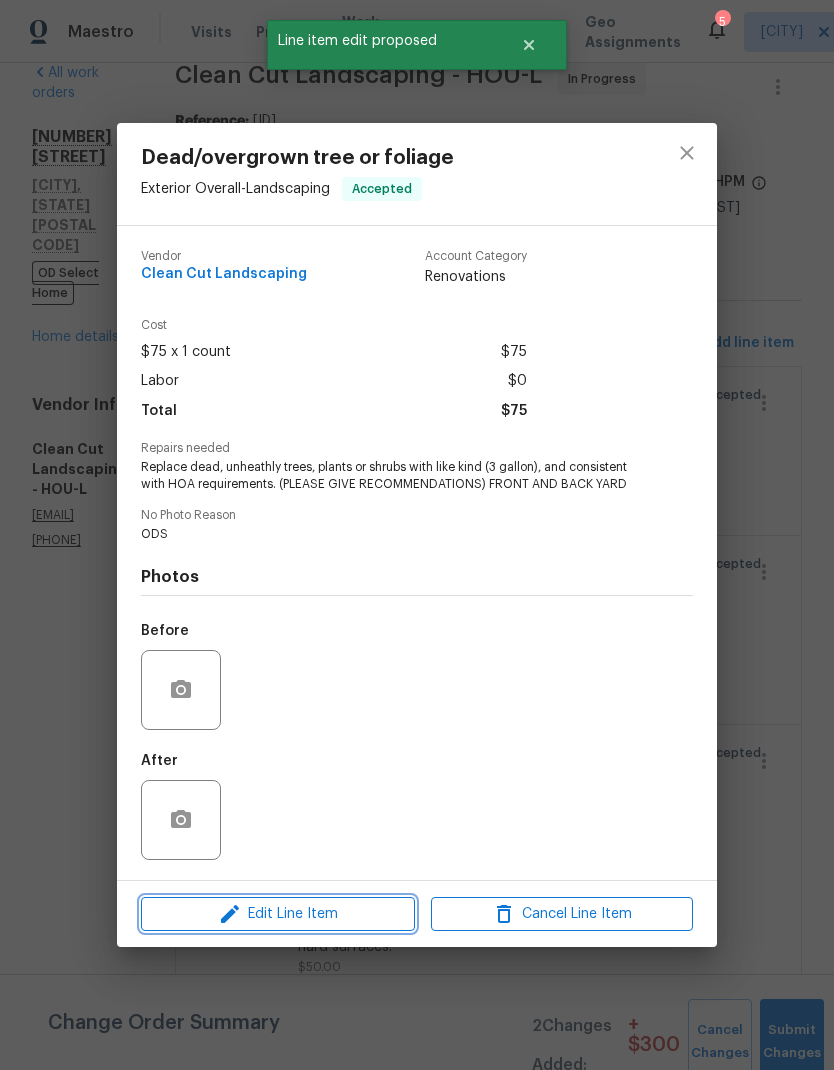 click on "Edit Line Item" at bounding box center (278, 914) 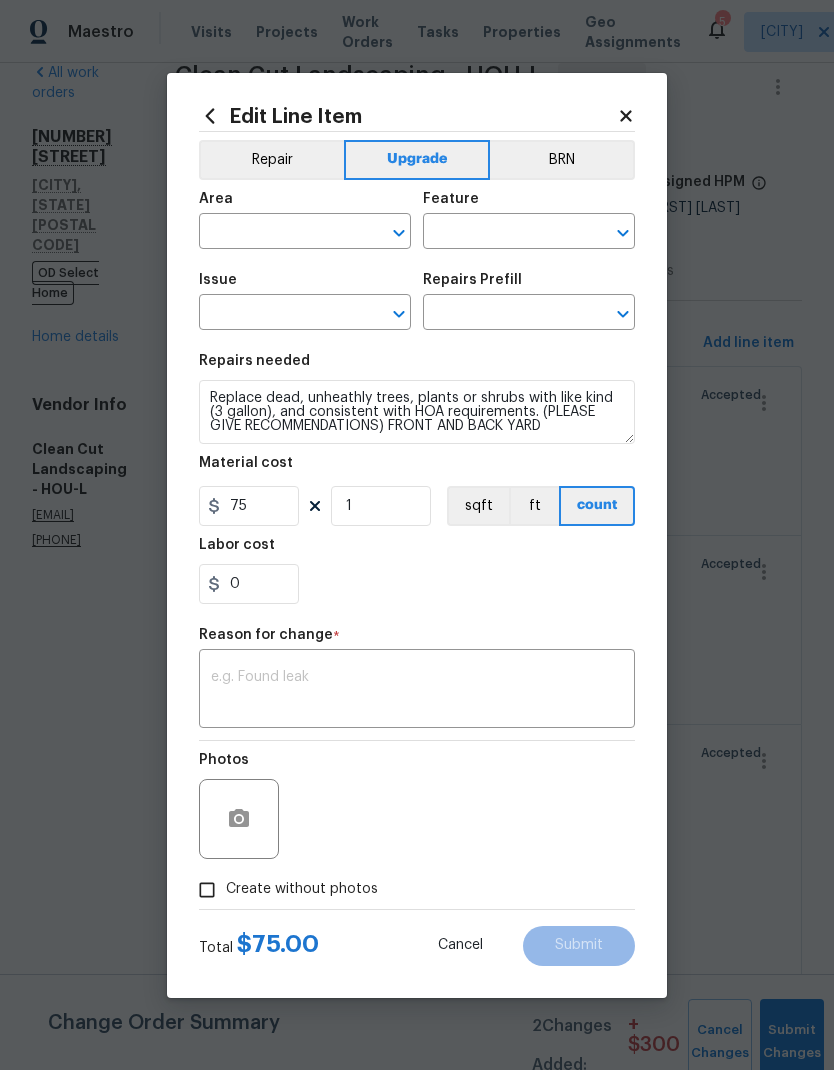 type on "Exterior Overall" 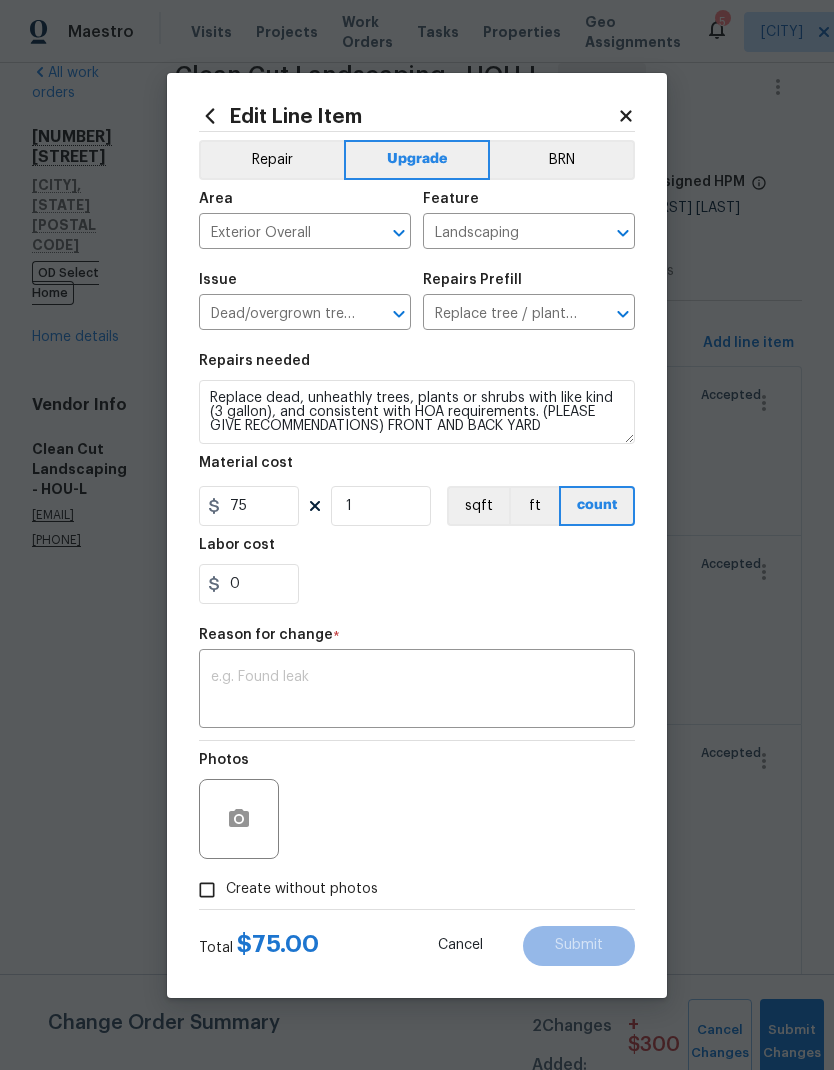 click on "Replace tree / plant / shrub $75.00" at bounding box center [501, 314] 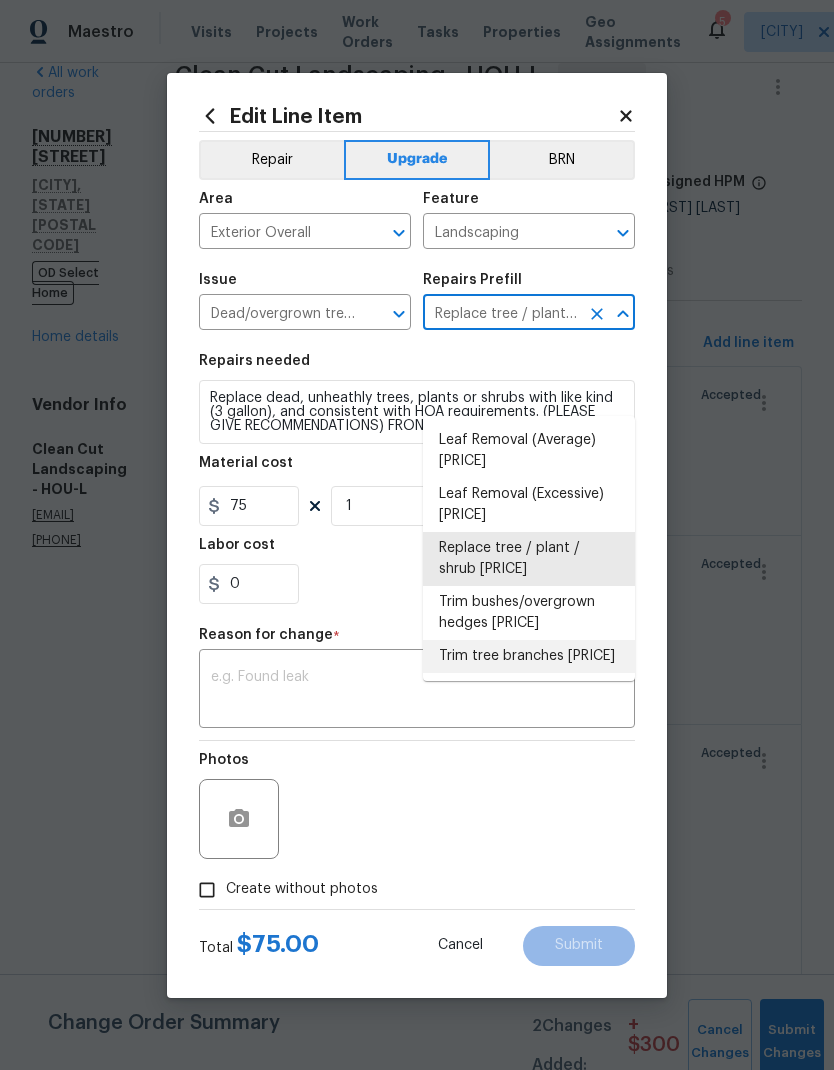 click on "Trim tree branches $75.00" at bounding box center [529, 656] 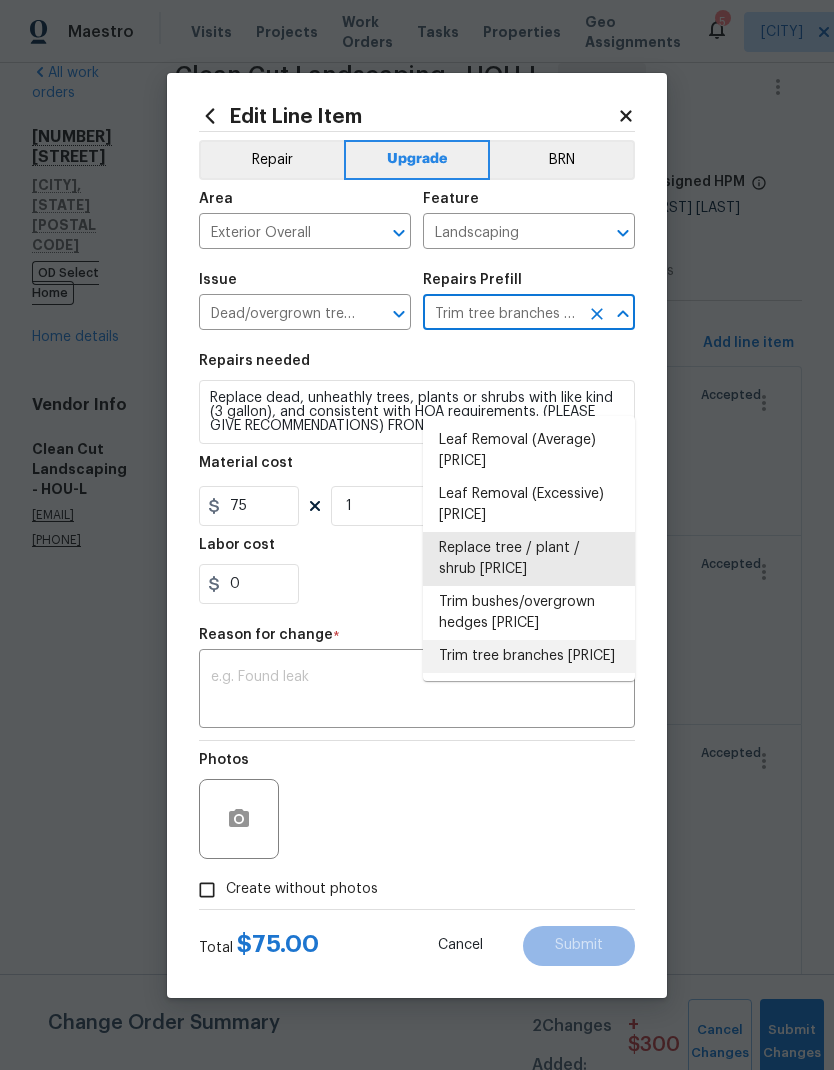 type on "Trim back overgrown tree branches in contact with home & branches hanging low over roof line." 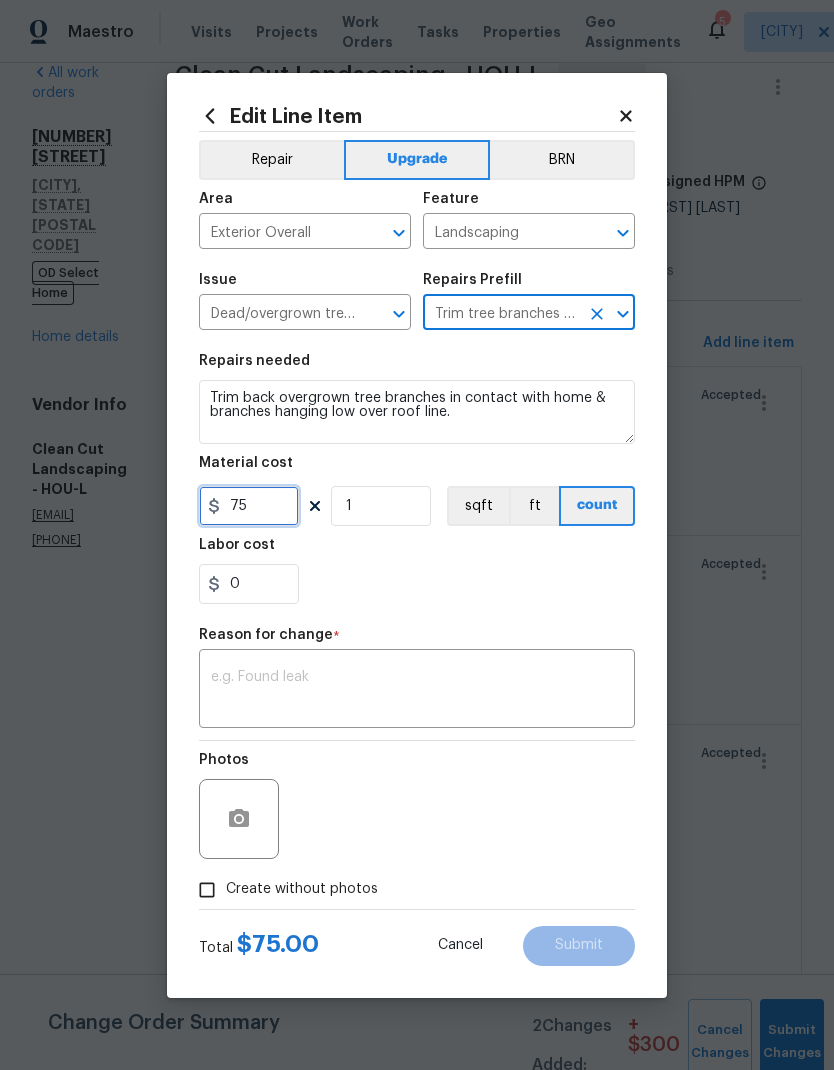 click on "75" at bounding box center (249, 506) 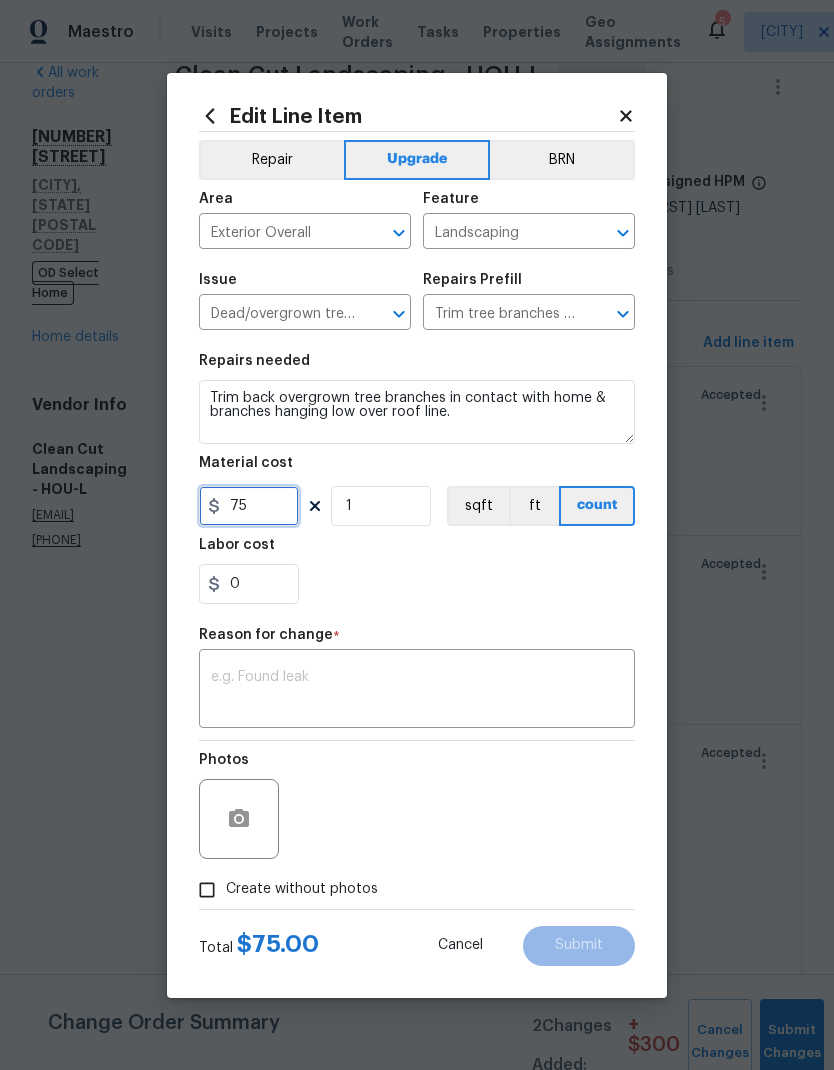 click on "75" at bounding box center [249, 506] 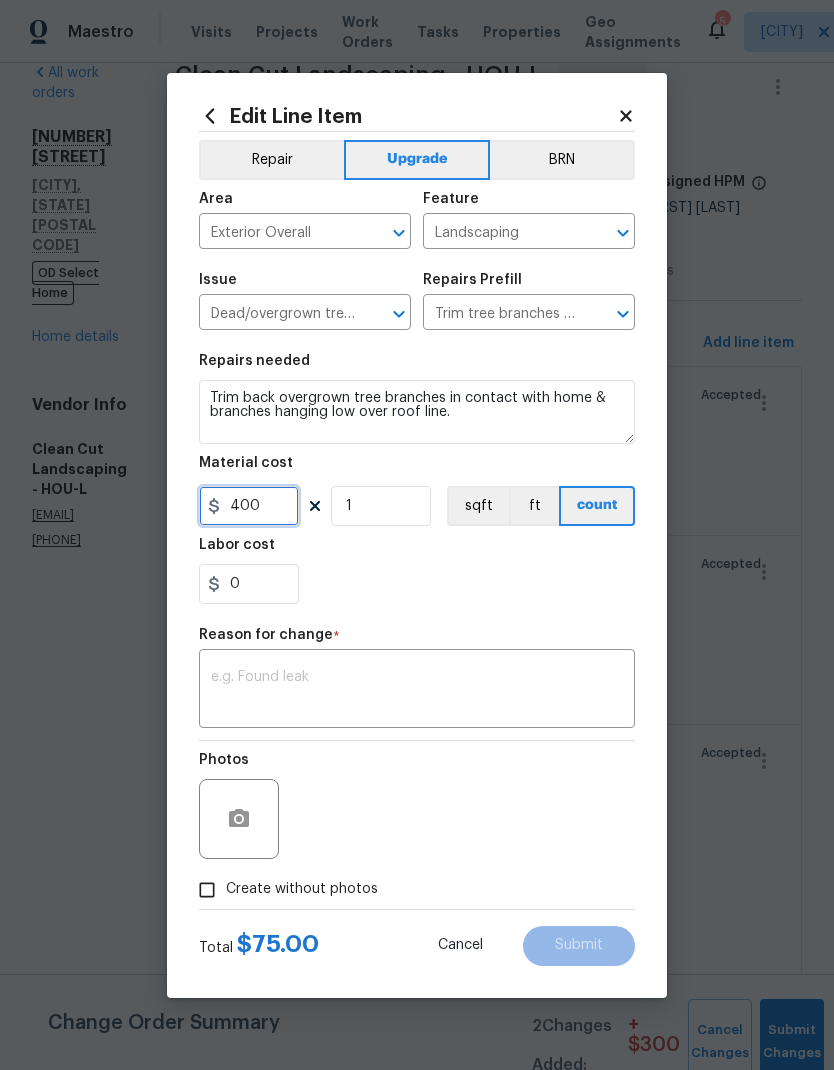 type on "400" 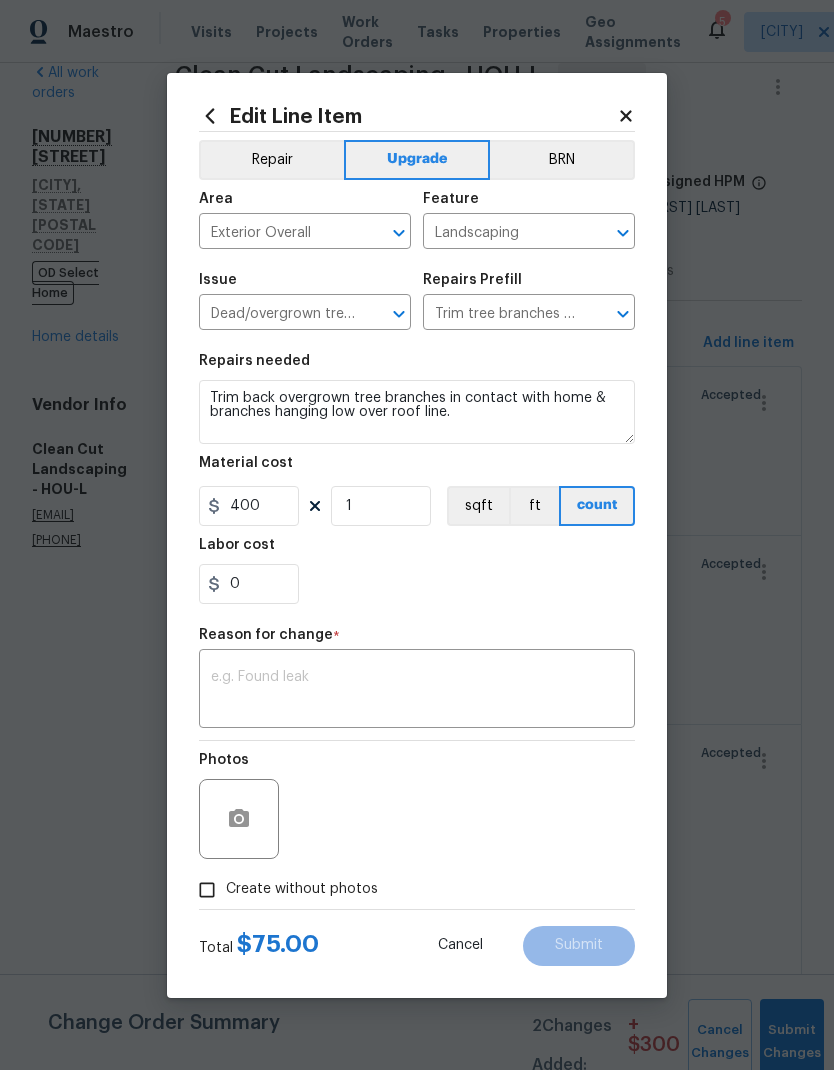 click on "x ​" at bounding box center (417, 691) 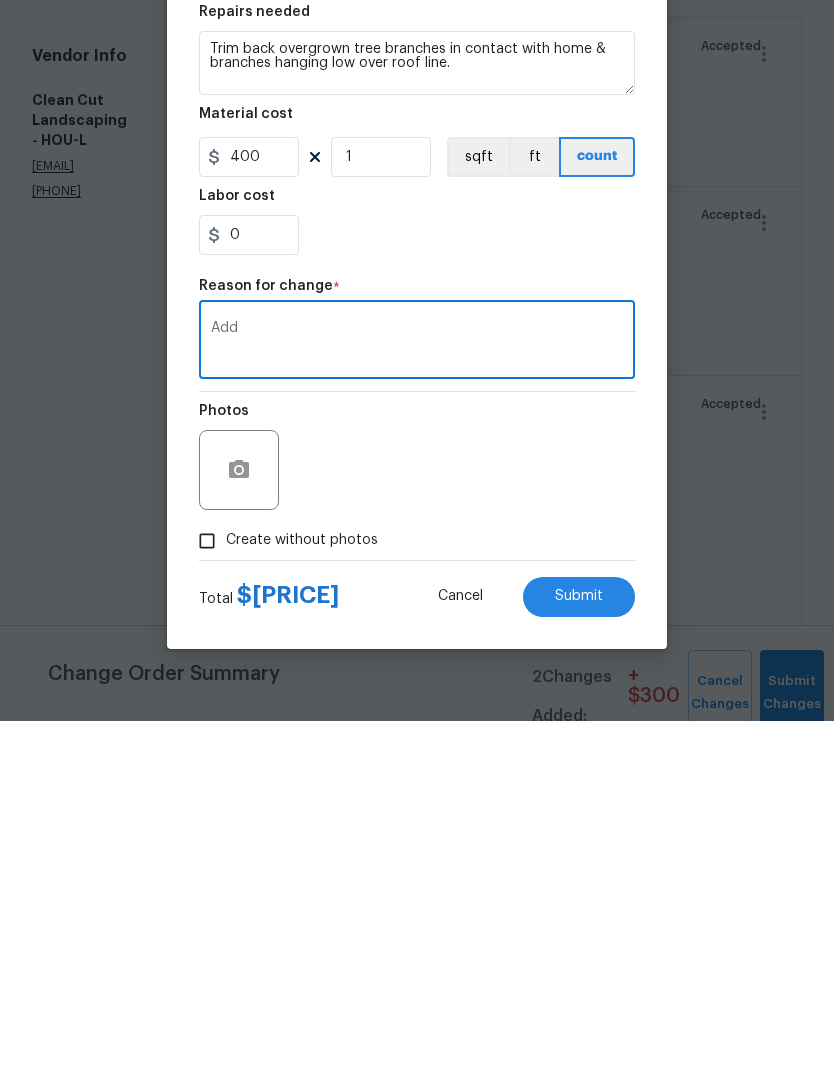 type on "Add" 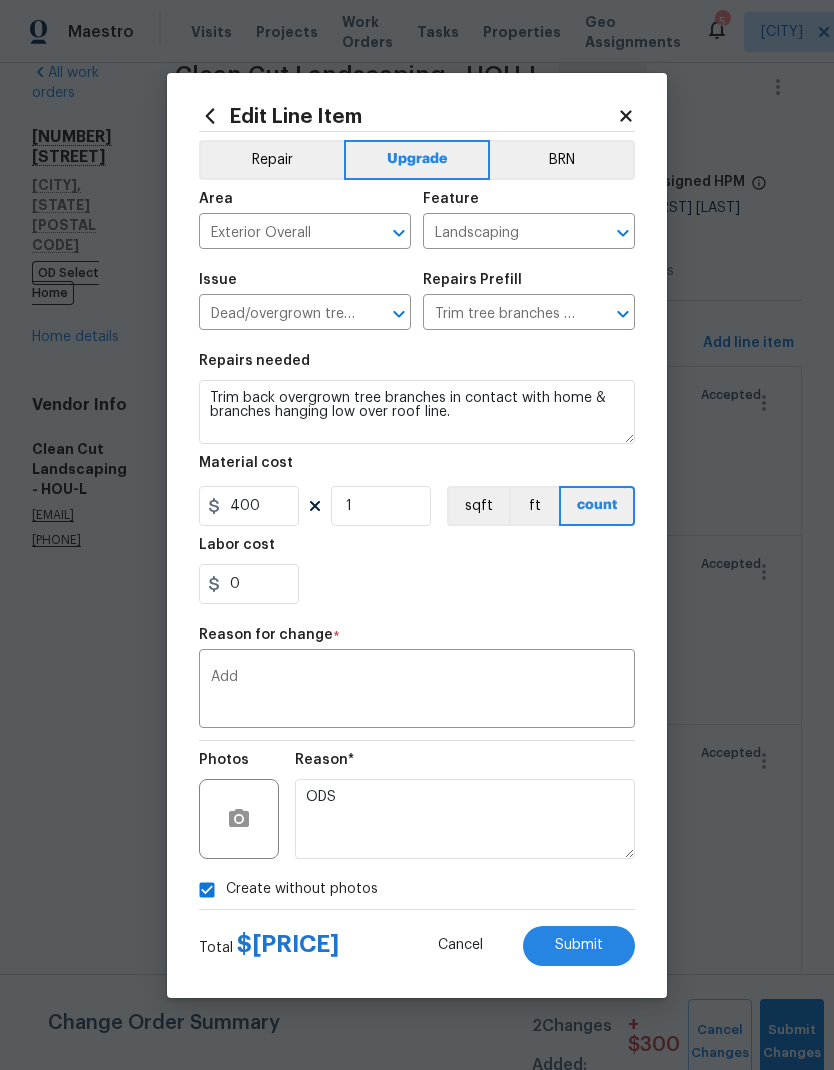 click on "Submit" at bounding box center [579, 945] 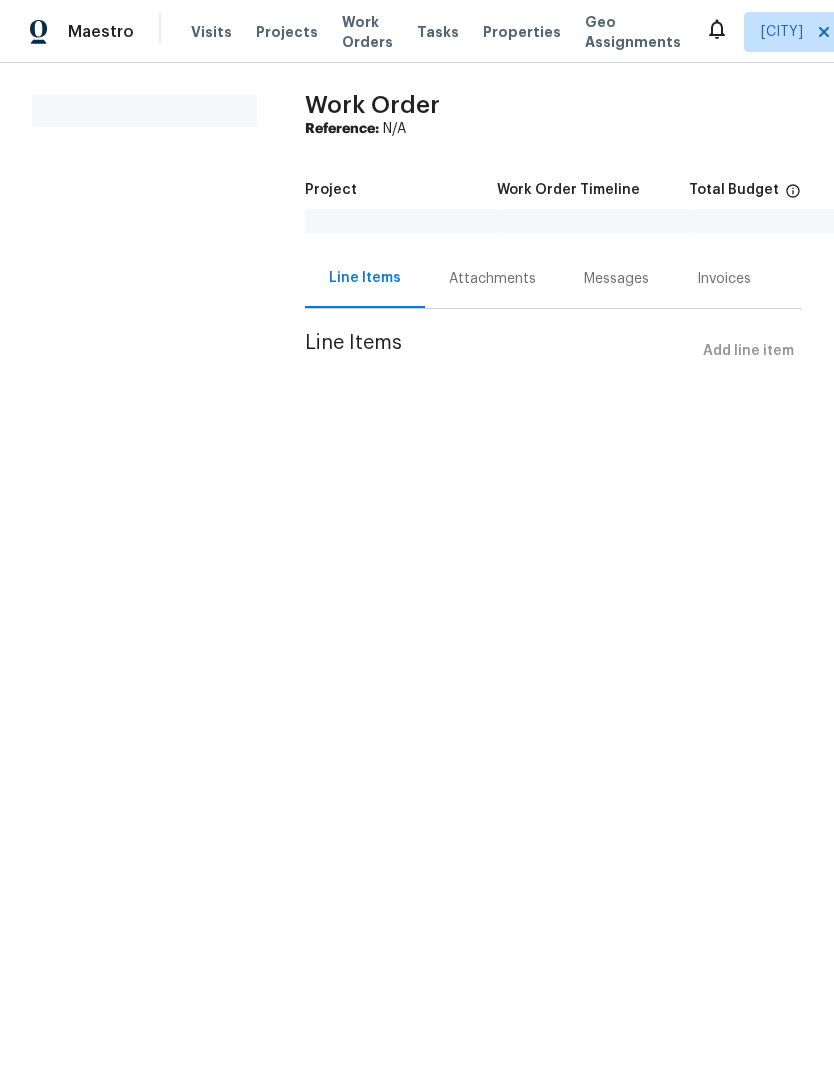 scroll, scrollTop: 0, scrollLeft: 0, axis: both 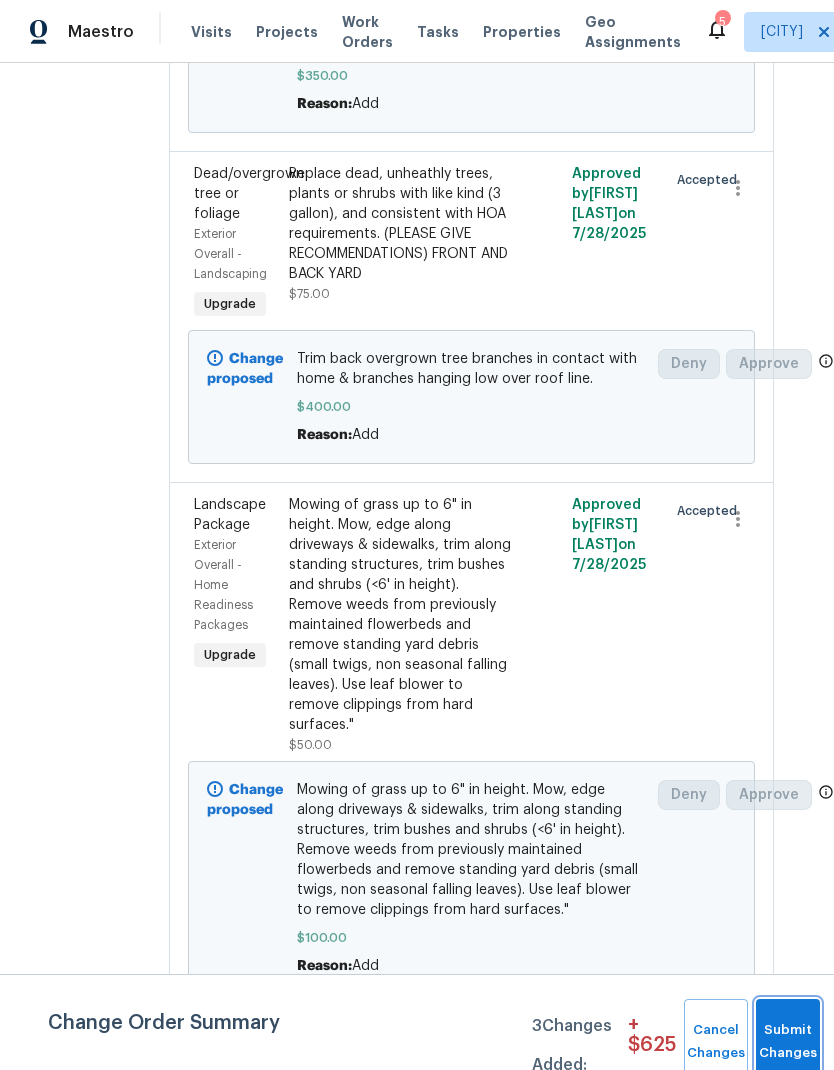 click on "Submit Changes" at bounding box center (788, 1042) 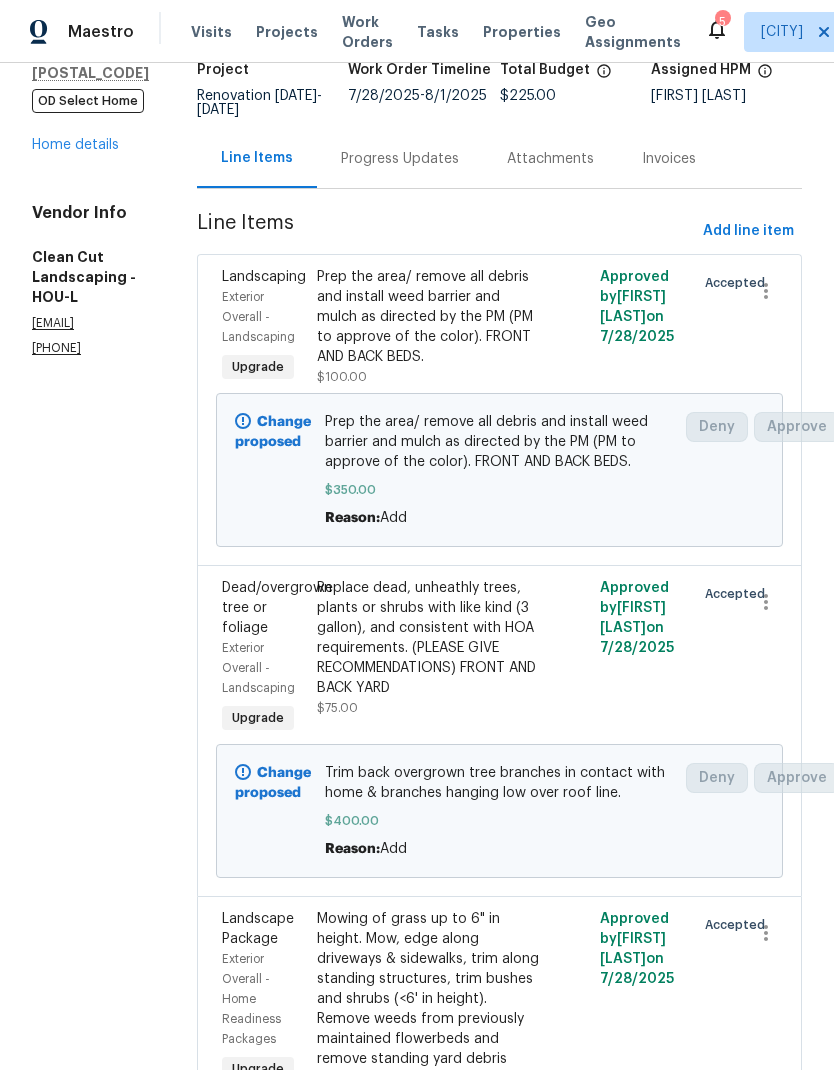 scroll, scrollTop: 145, scrollLeft: 0, axis: vertical 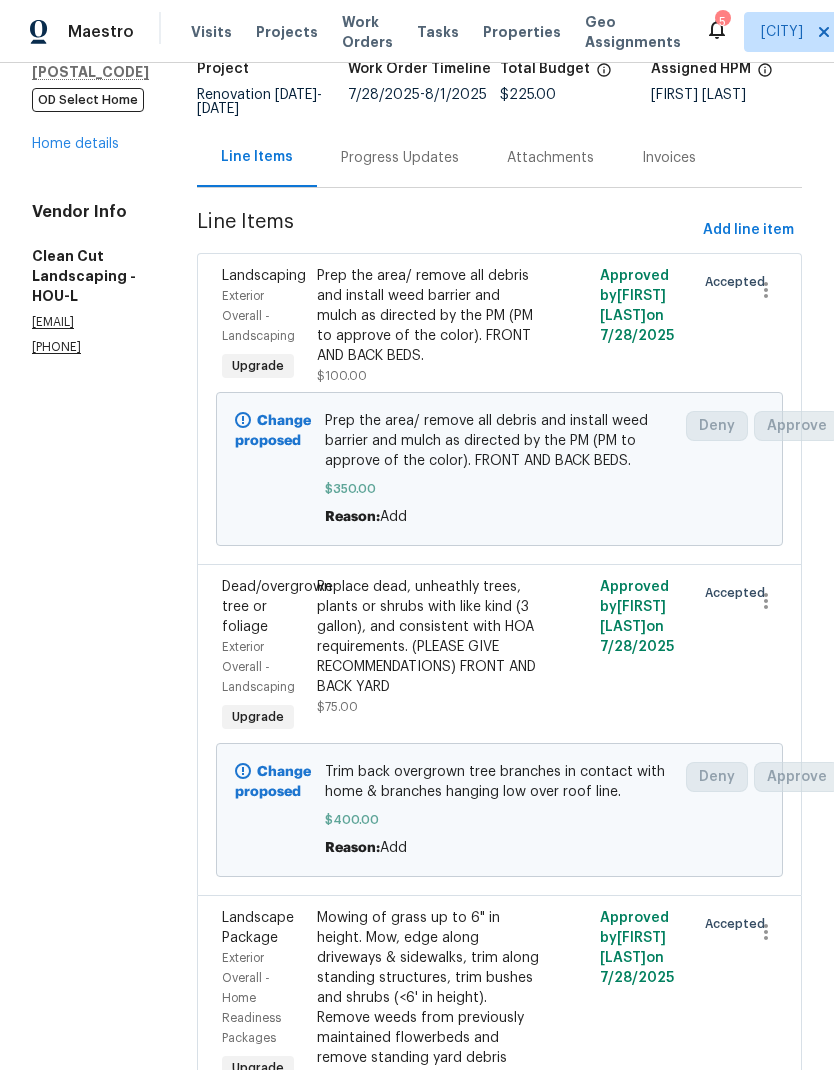 click 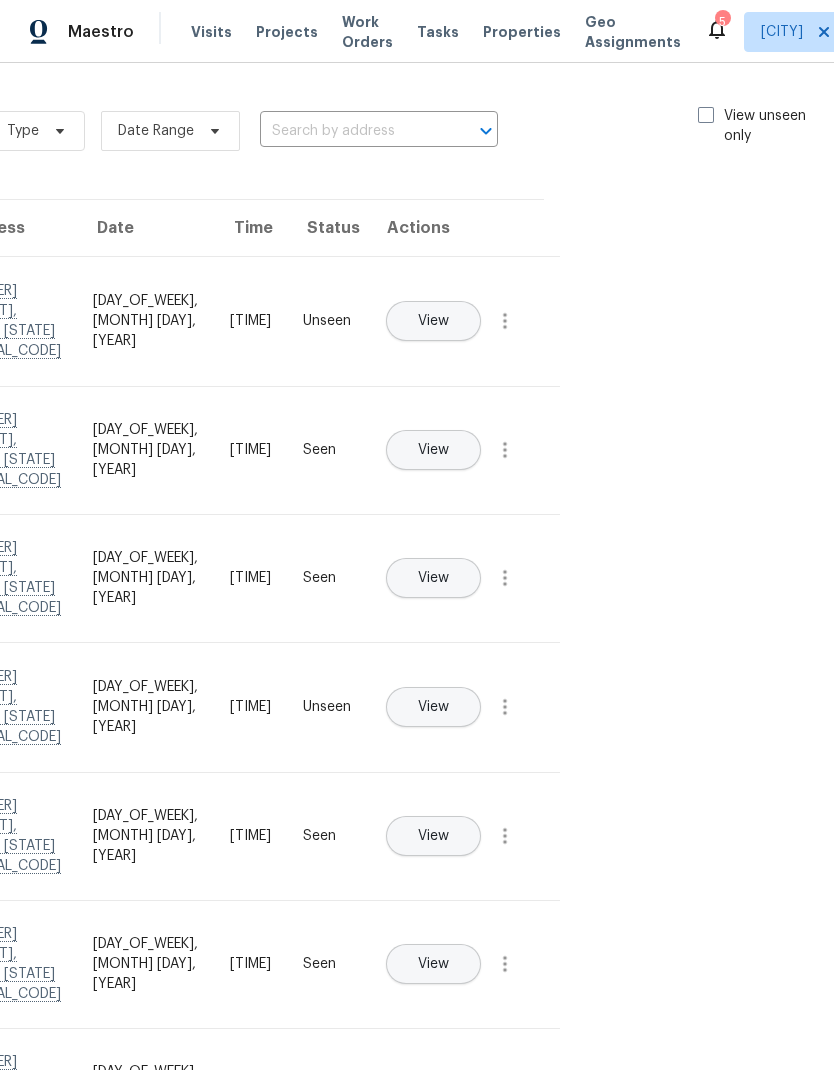 scroll, scrollTop: 0, scrollLeft: 225, axis: horizontal 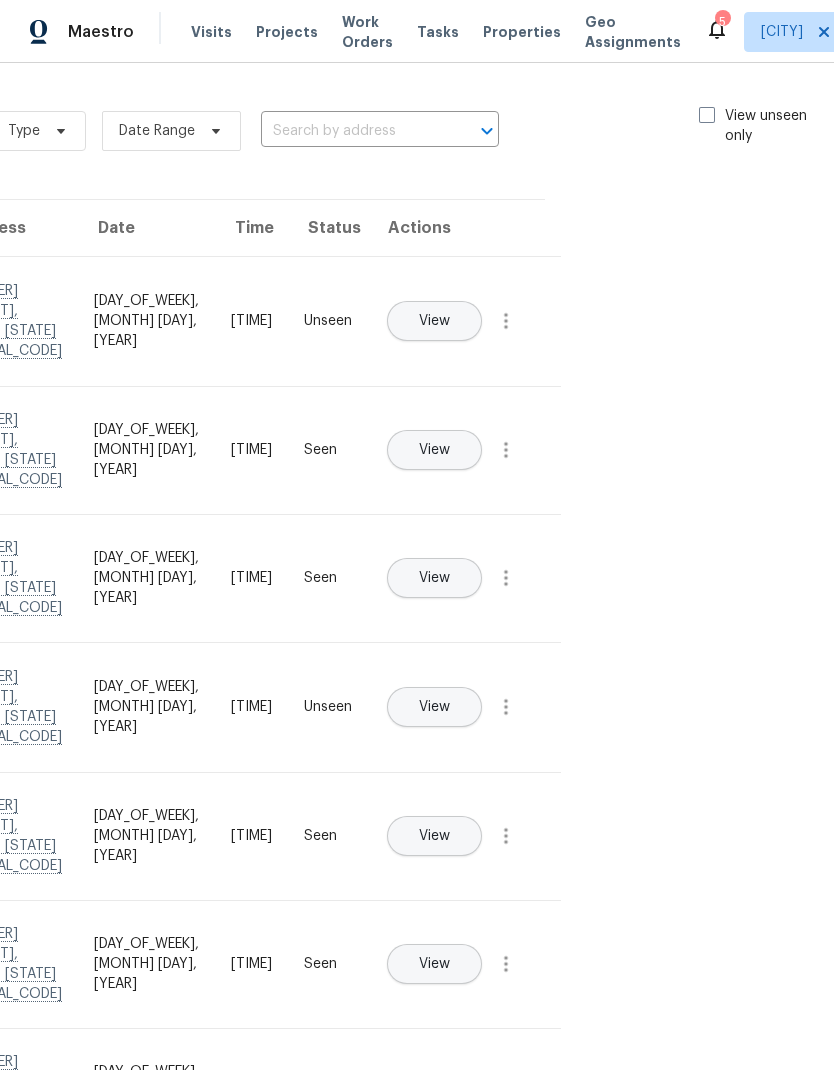 click at bounding box center [707, 115] 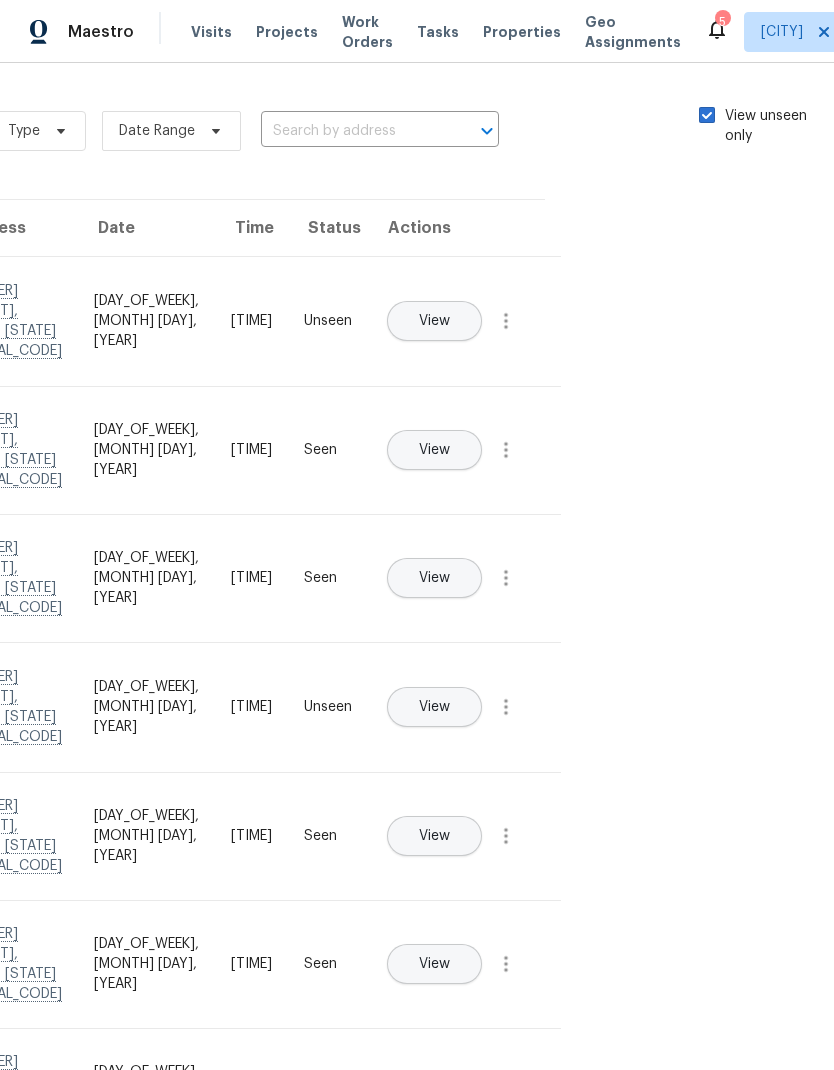 checkbox on "true" 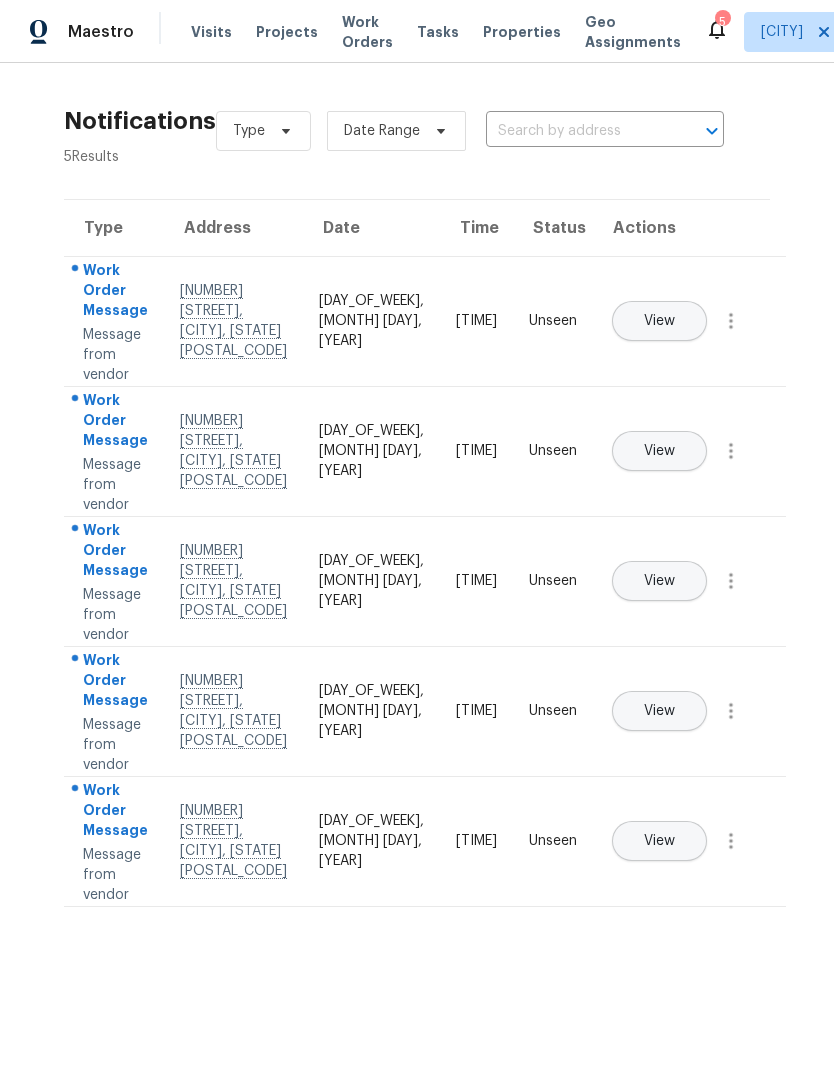 scroll, scrollTop: 0, scrollLeft: 0, axis: both 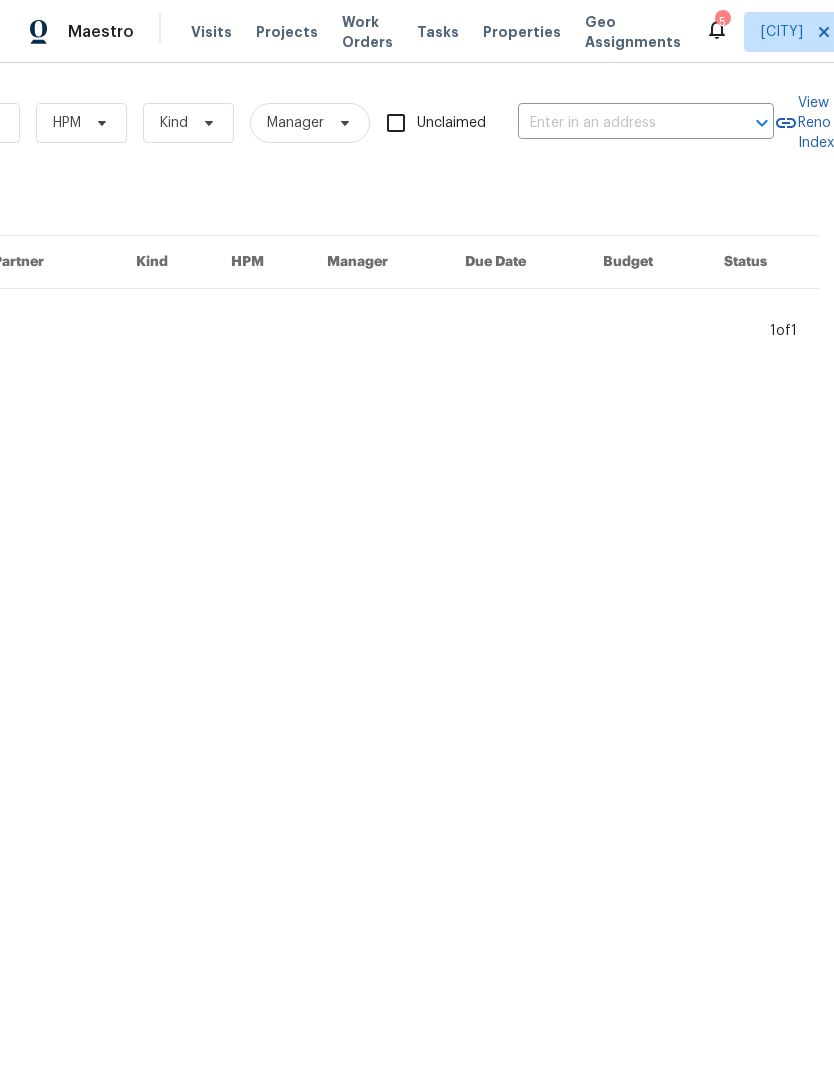 click at bounding box center [618, 123] 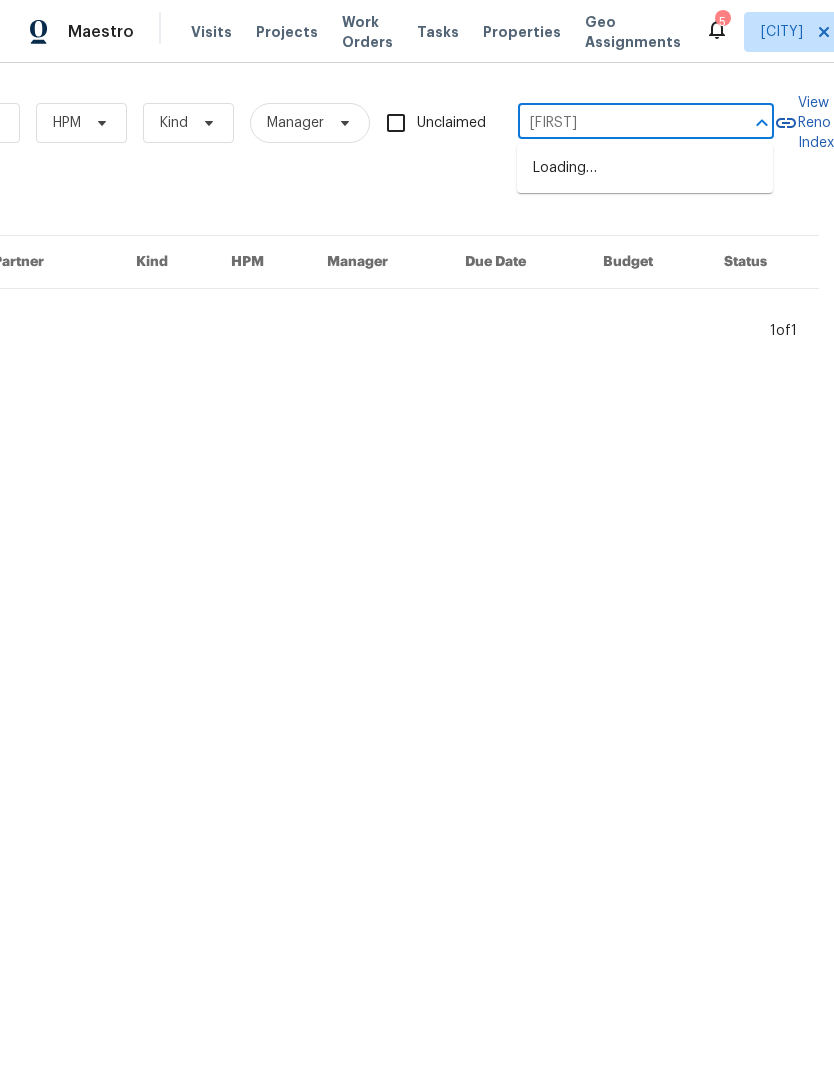 type on "satin" 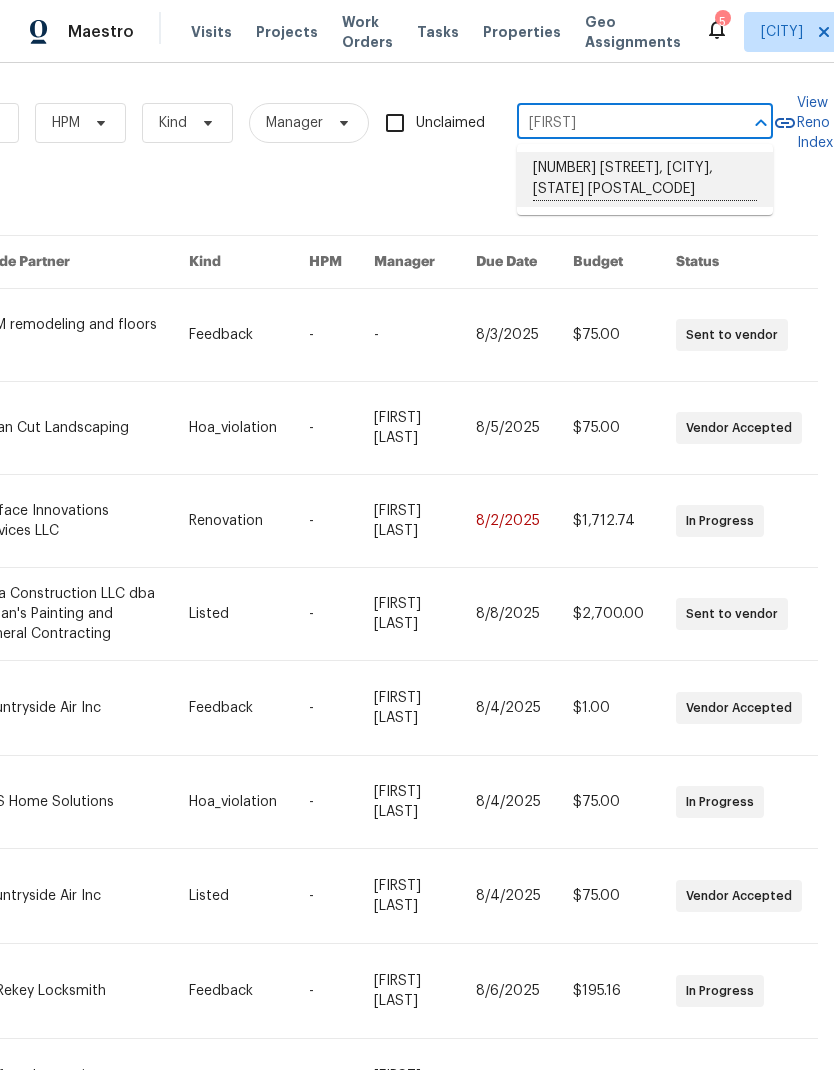 click on "3403 Satin Leaf Ln, Richmond, TX 77469" at bounding box center [645, 179] 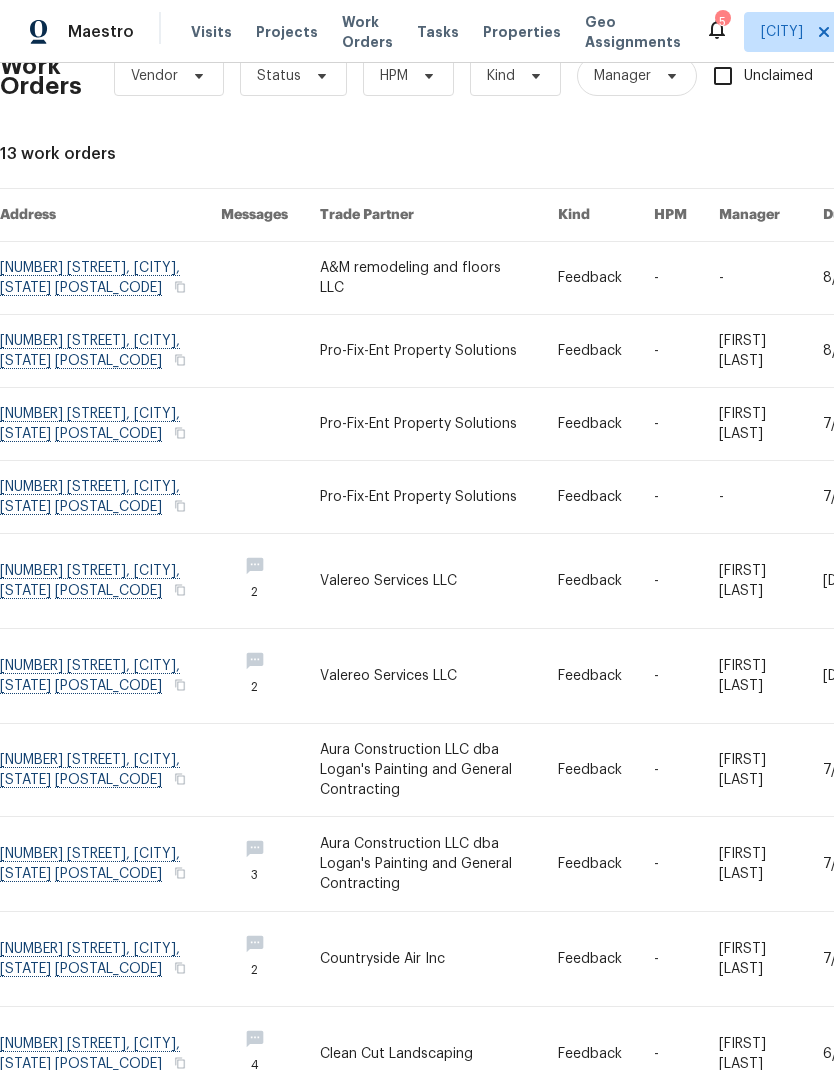 scroll, scrollTop: 47, scrollLeft: 0, axis: vertical 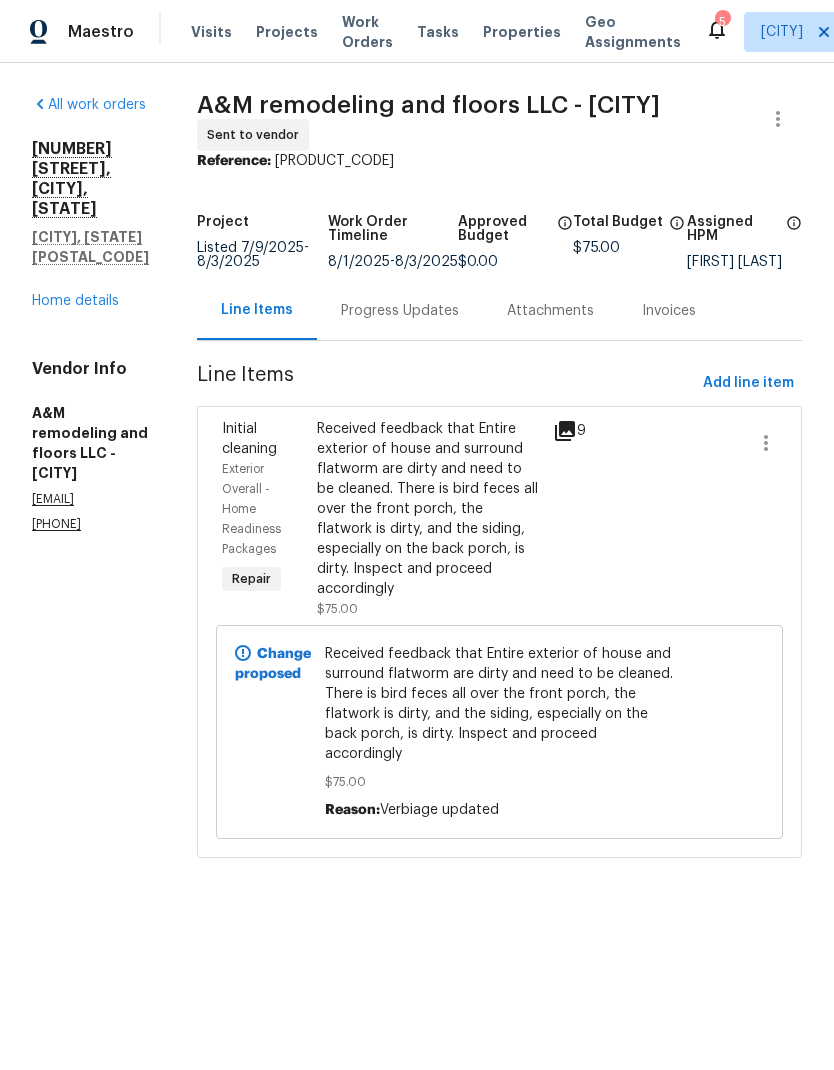 click on "Received feedback that Entire exterior of house and surround flatworm are dirty and need to be cleaned. There is bird feces all over the front porch, the flatwork is dirty, and the siding, especially on the back porch, is dirty. Inspect and proceed accordingly" at bounding box center [429, 509] 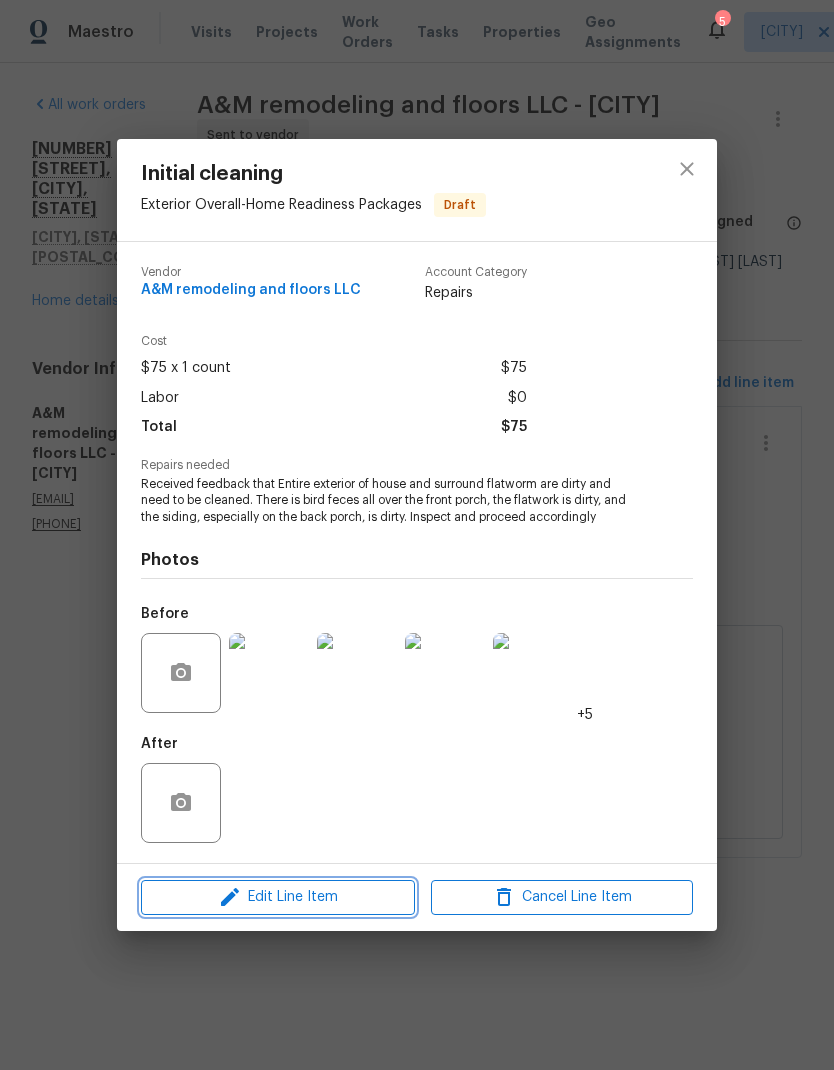 click on "Edit Line Item" at bounding box center [278, 897] 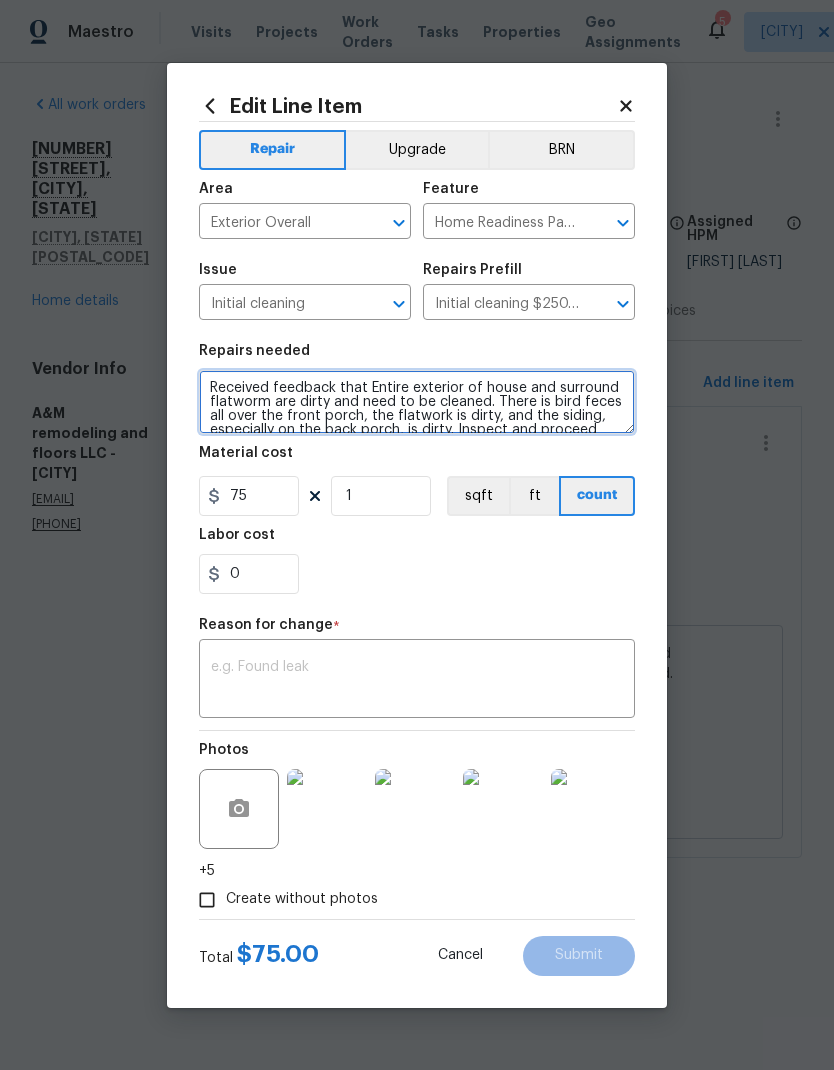 click on "Received feedback that Entire exterior of house and surround flatworm are dirty and need to be cleaned. There is bird feces all over the front porch, the flatwork is dirty, and the siding, especially on the back porch, is dirty. Inspect and proceed accordingly" at bounding box center (417, 402) 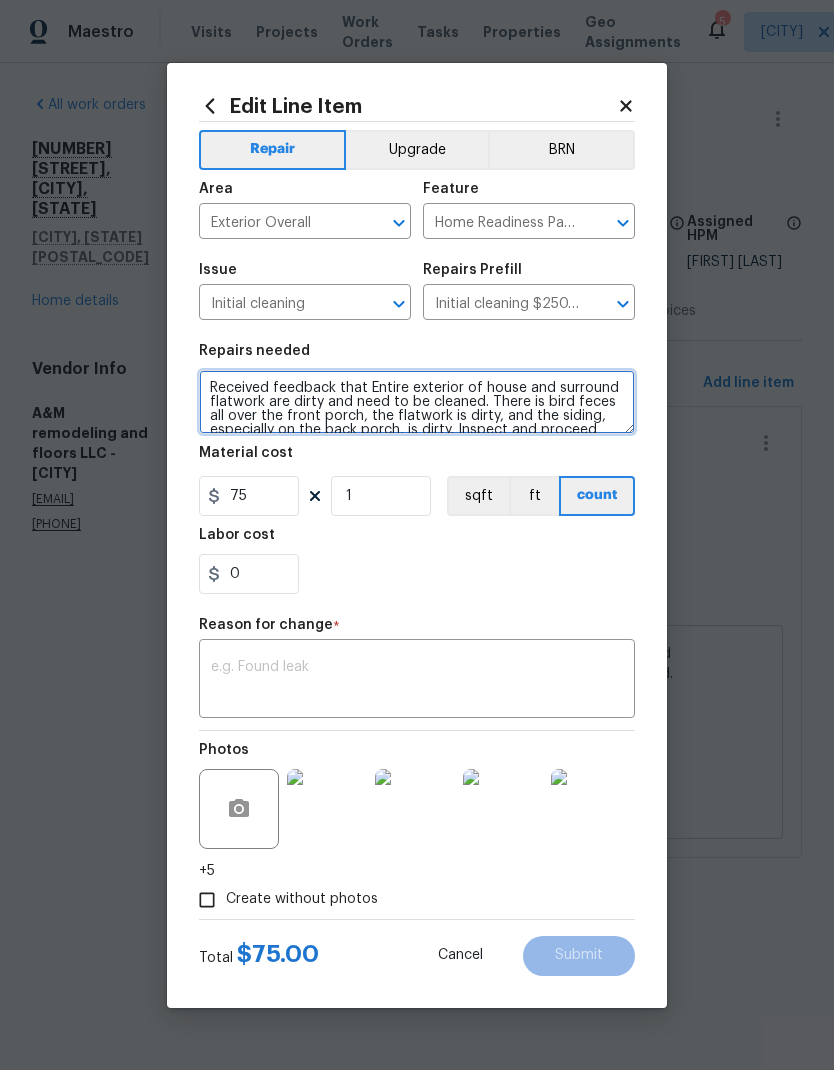 type on "Received feedback that Entire exterior of house and surround flatwork are dirty and need to be cleaned. There is bird feces all over the front porch, the flatwork is dirty, and the siding, especially on the back porch, is dirty. Inspect and proceed accordingly" 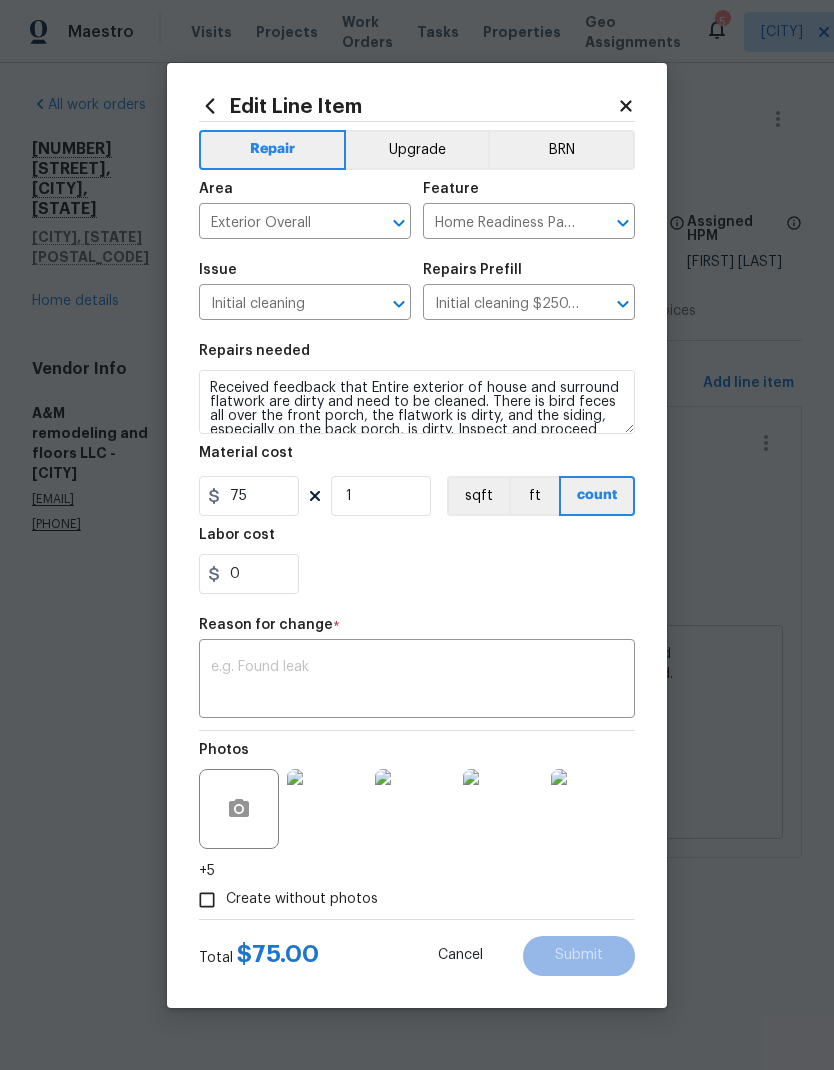 click on "x ​" at bounding box center (417, 681) 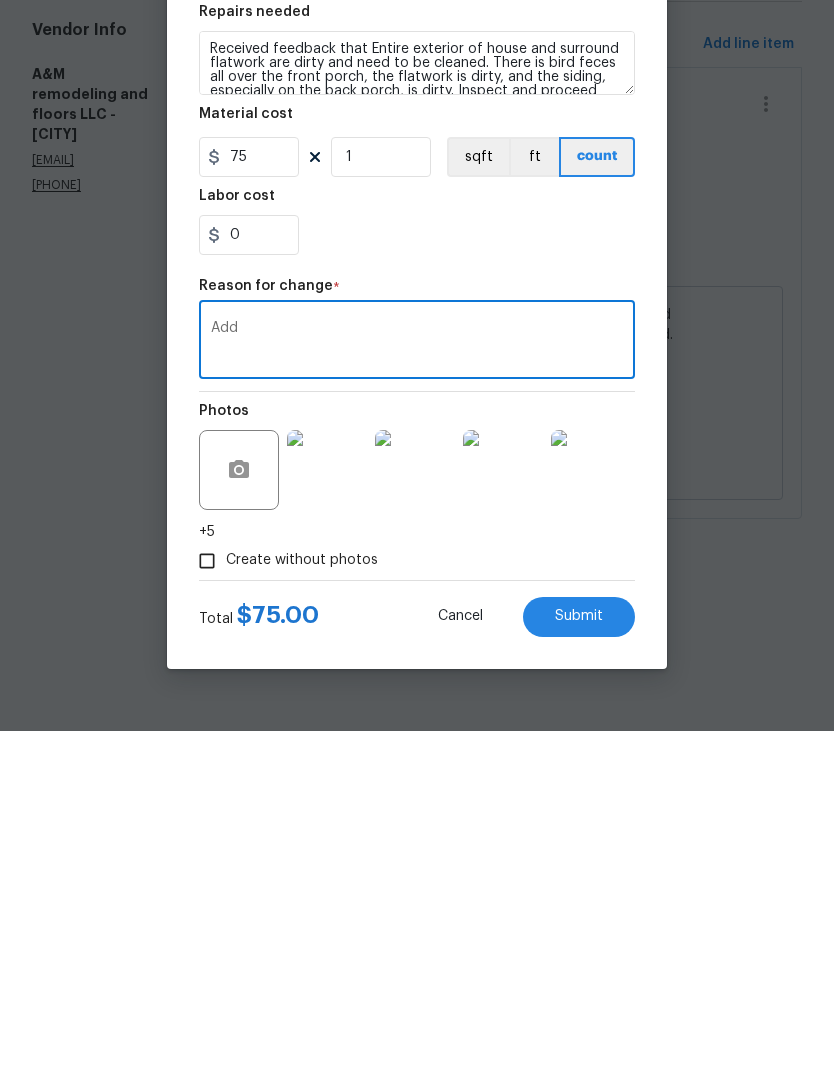 type on "Add" 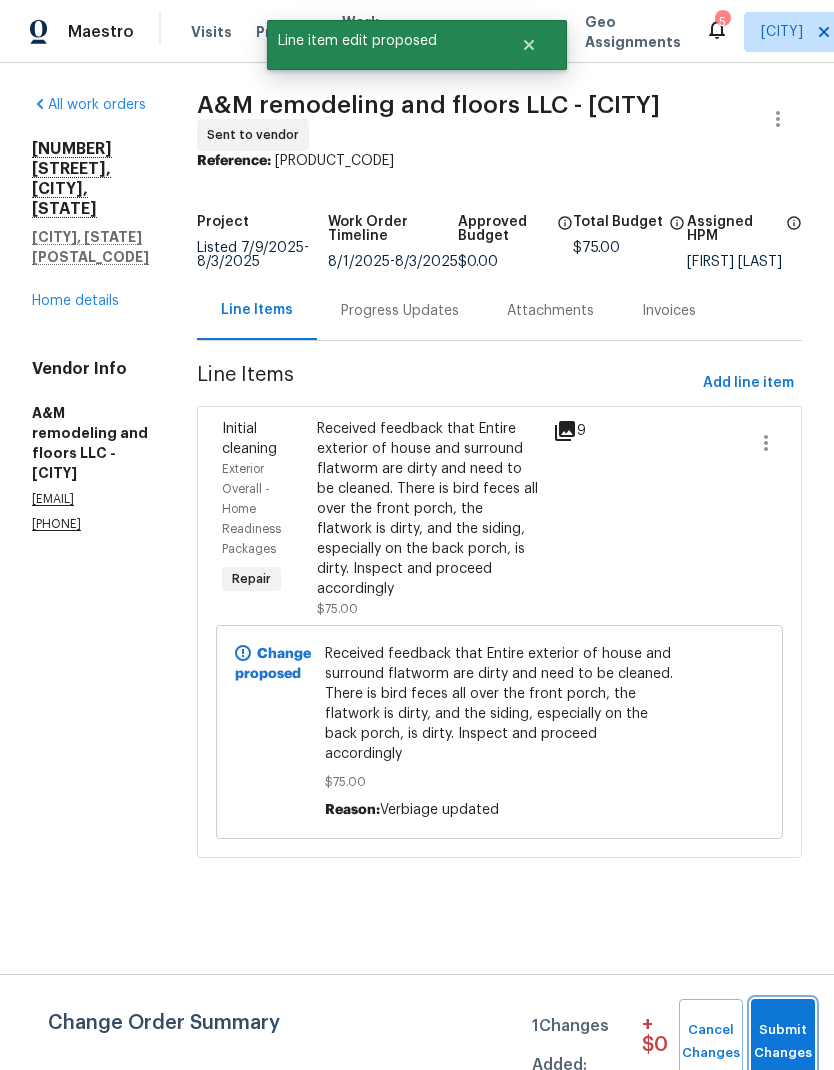 click on "Submit Changes" at bounding box center (783, 1042) 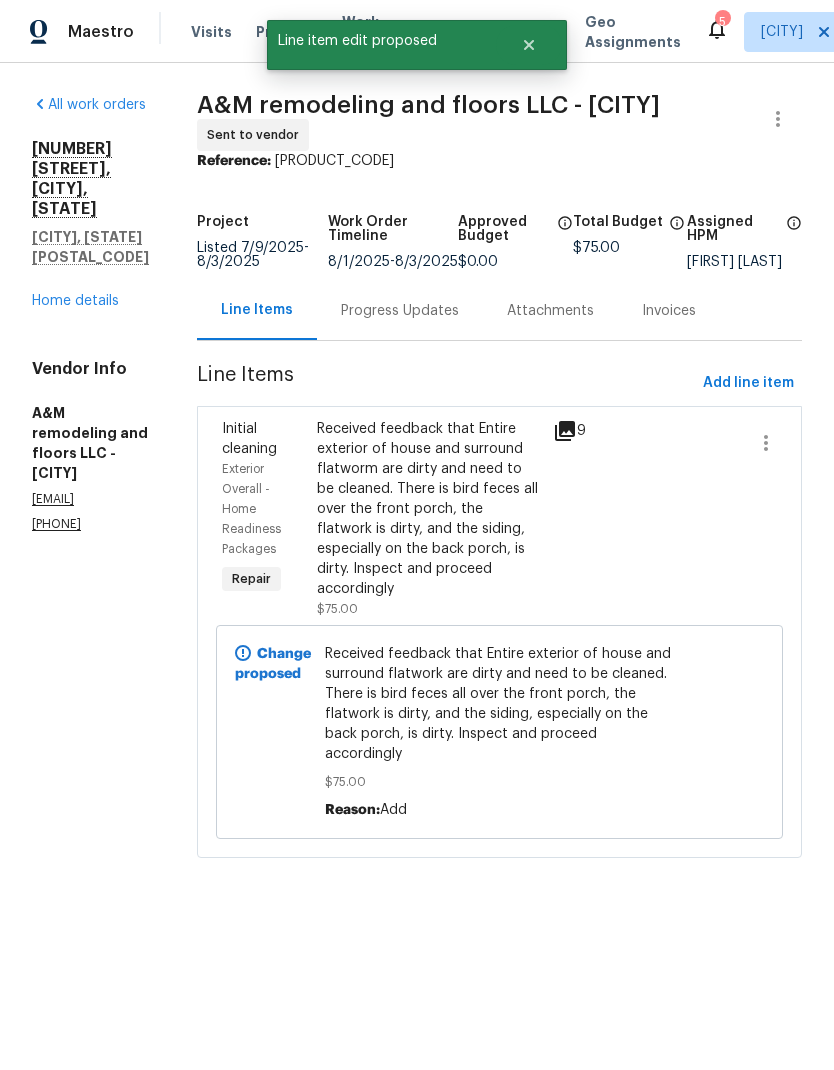 click on "Home details" at bounding box center (75, 301) 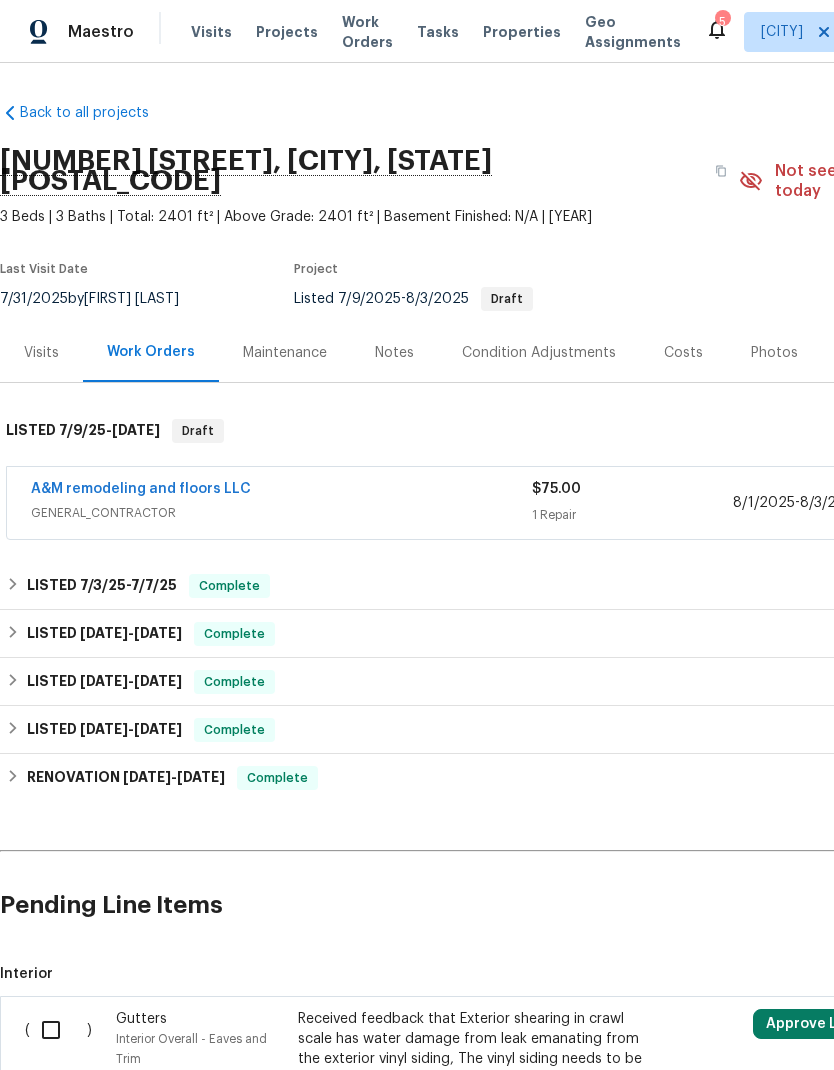 scroll, scrollTop: 0, scrollLeft: 0, axis: both 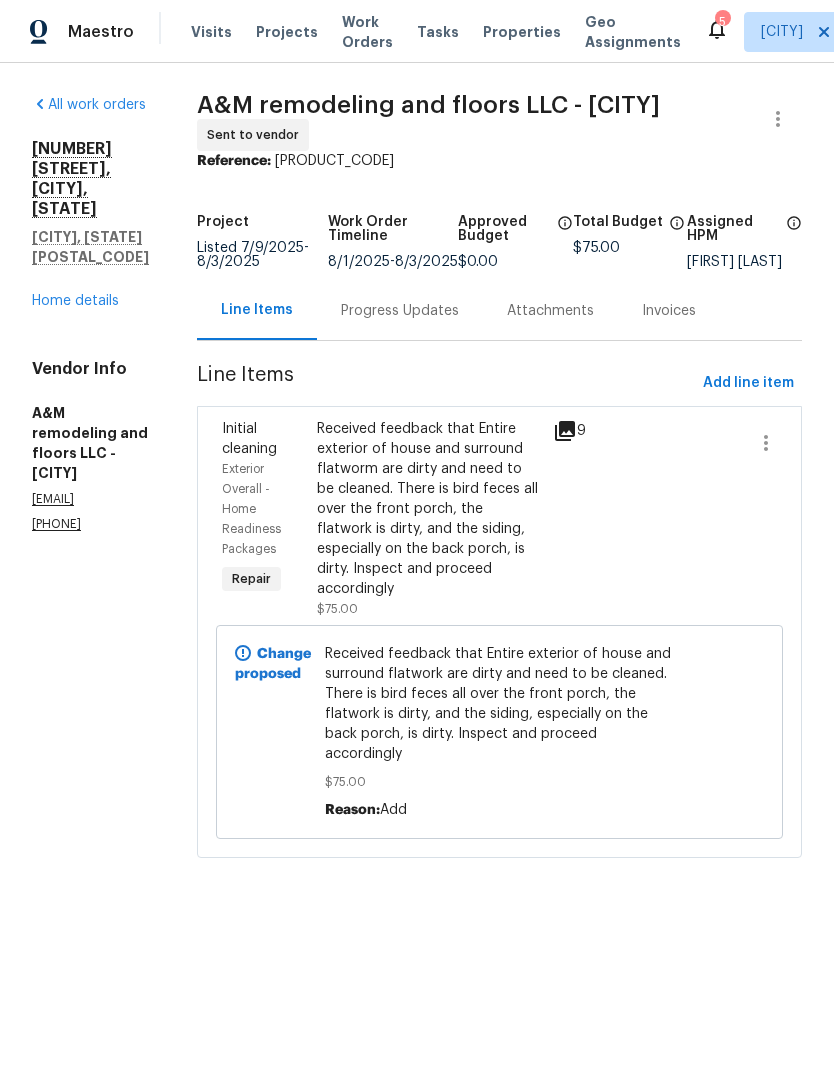 click on "Progress Updates" at bounding box center (400, 311) 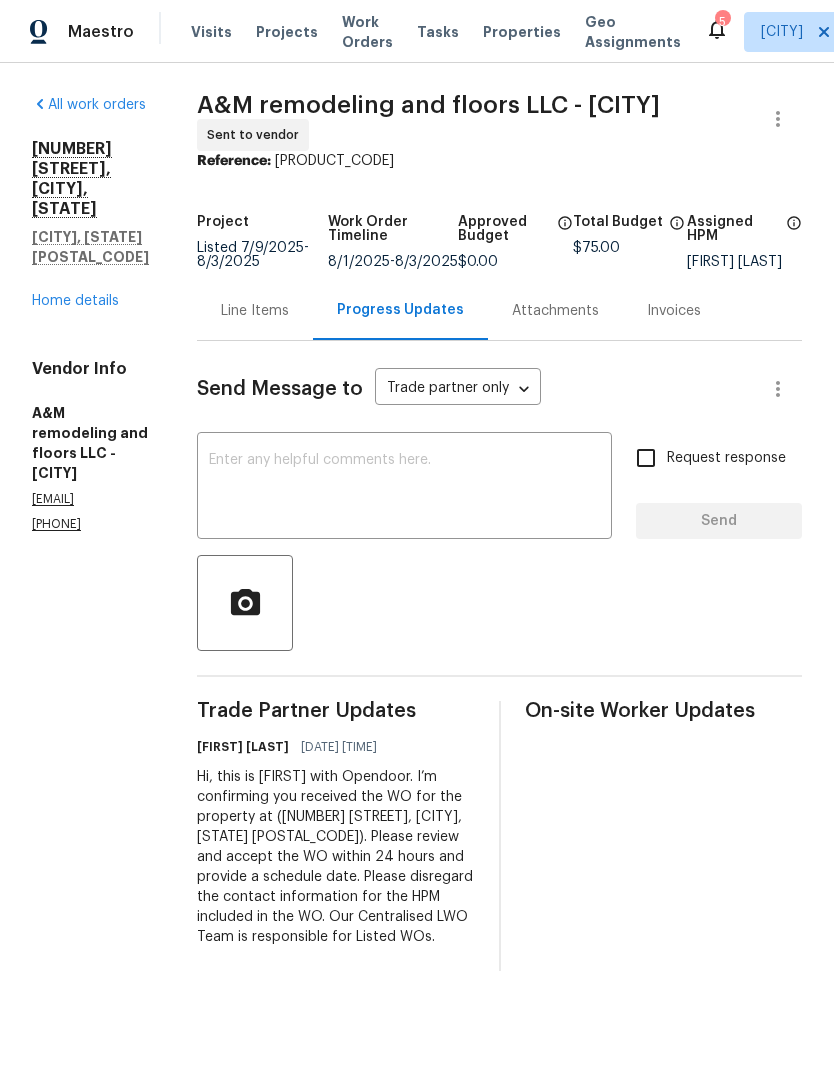 click on "Line Items" at bounding box center [255, 311] 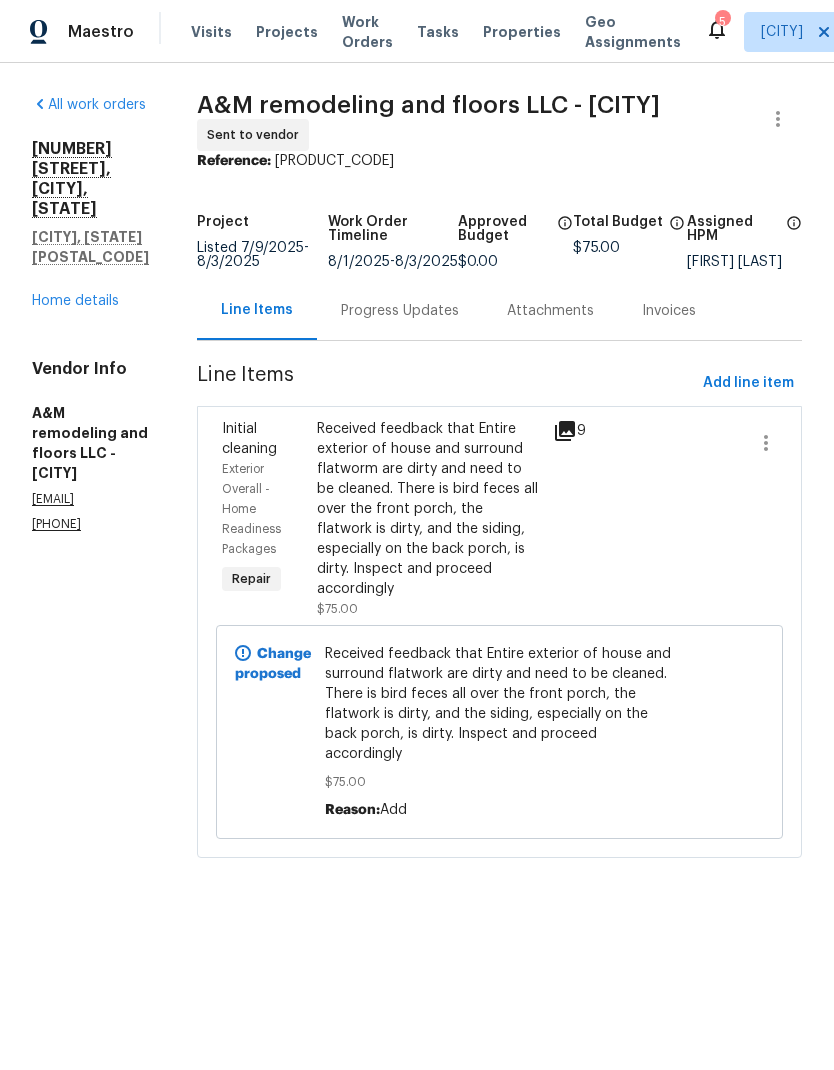 click 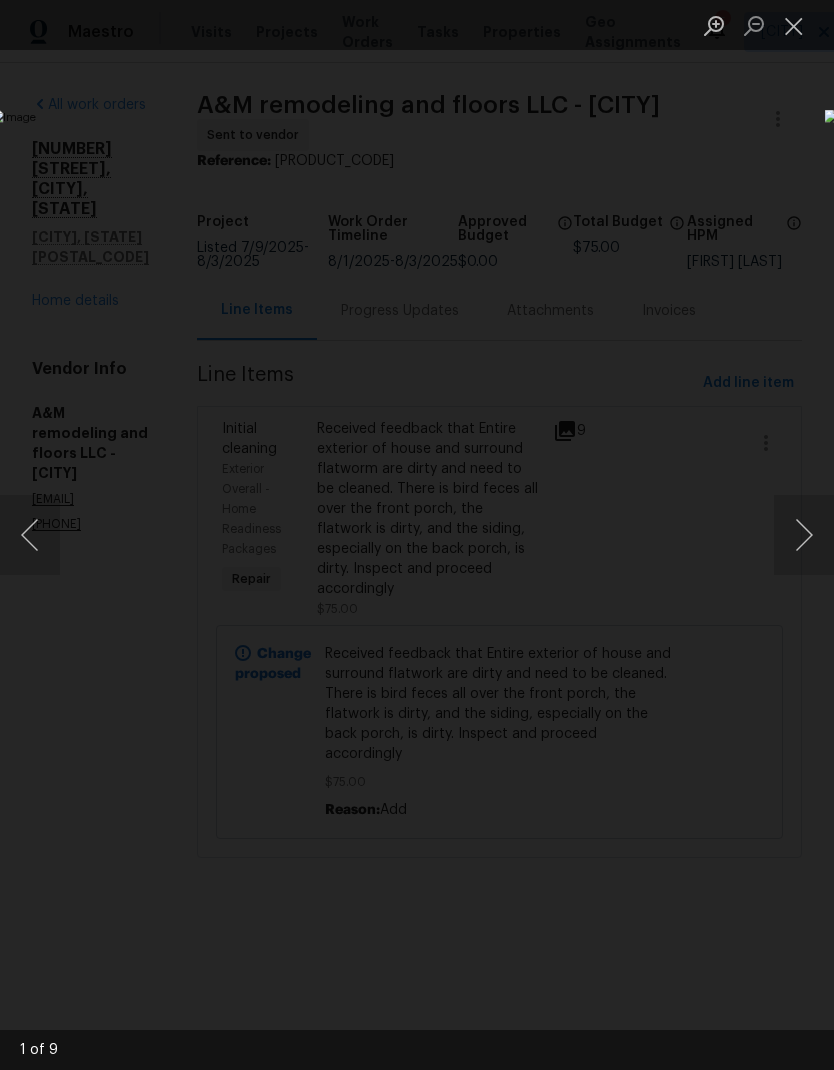 click at bounding box center [804, 535] 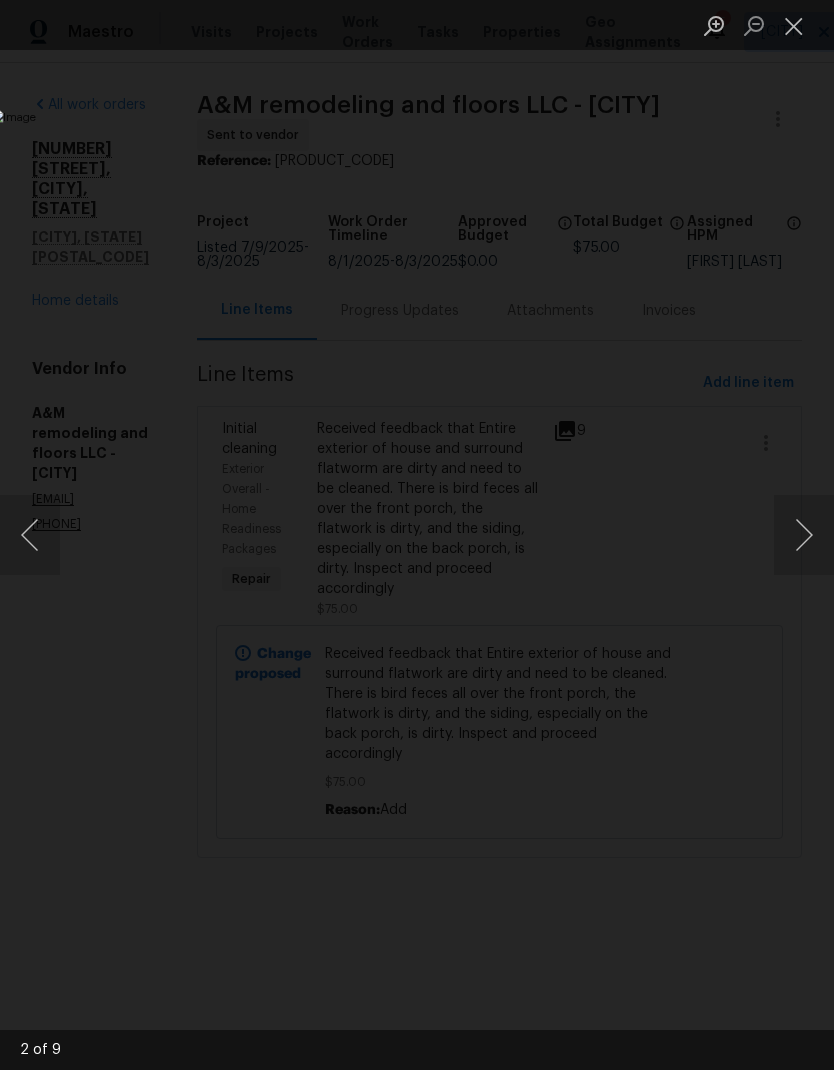 click at bounding box center [804, 535] 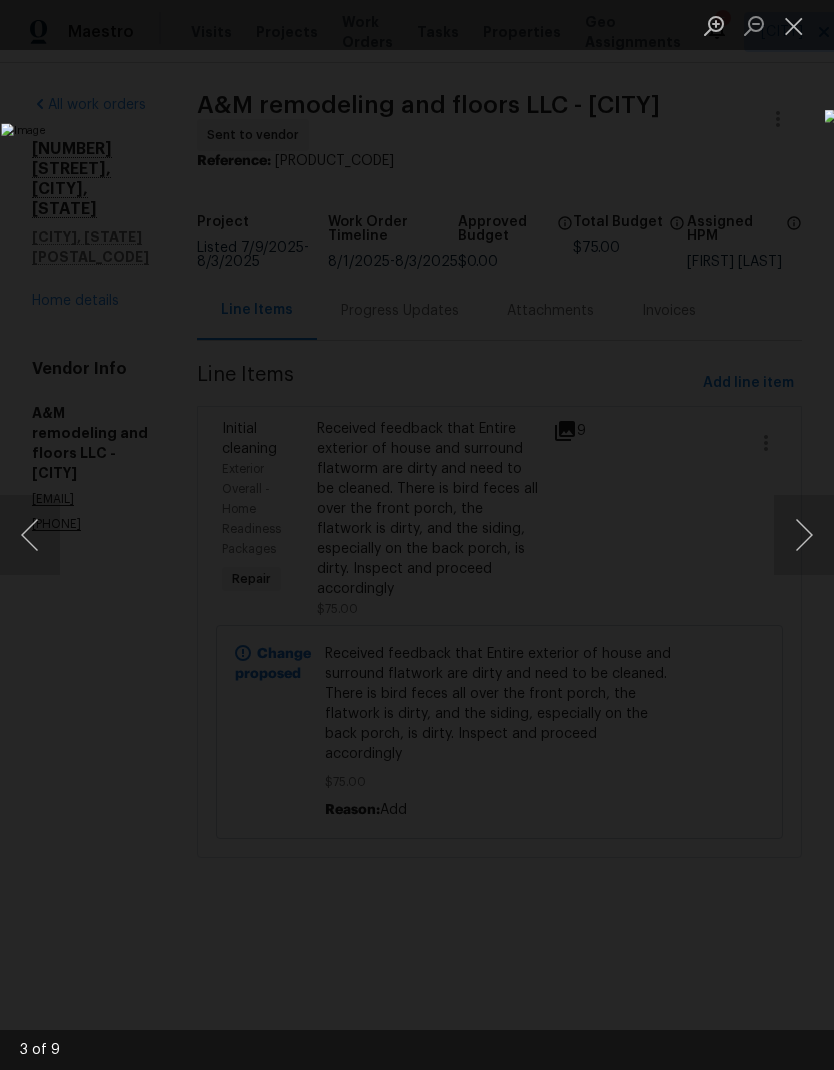 click at bounding box center [804, 535] 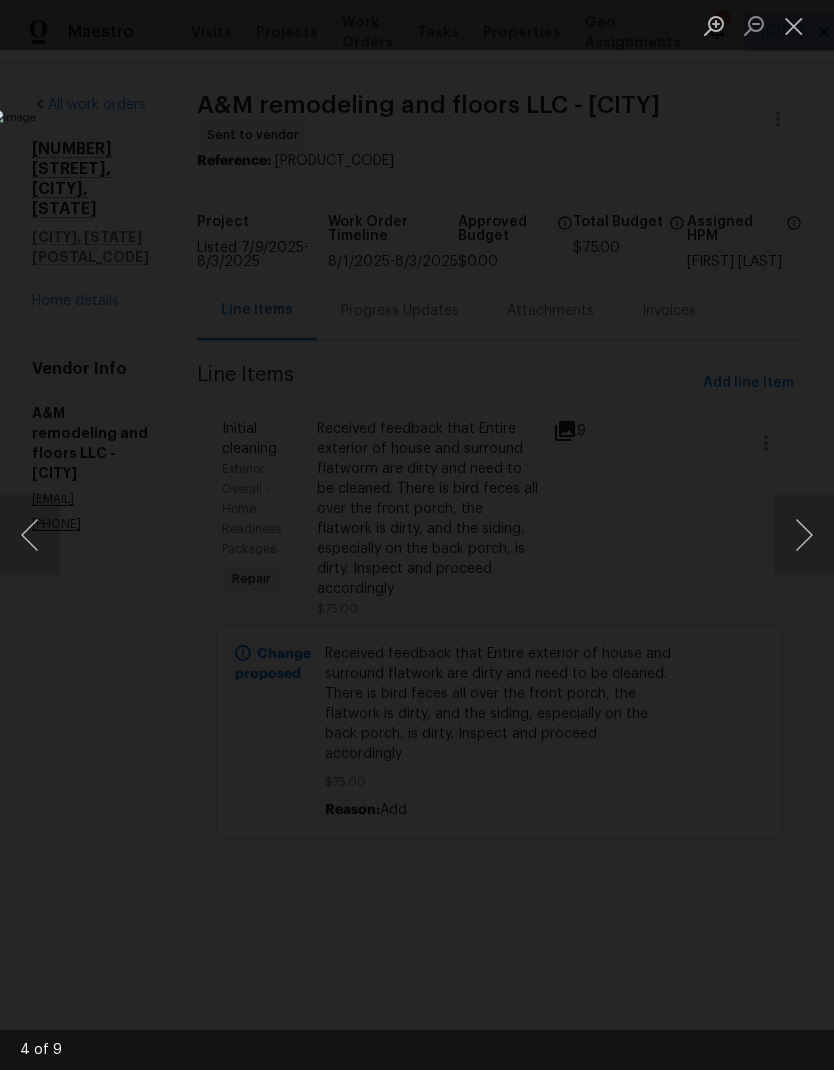 click at bounding box center (804, 535) 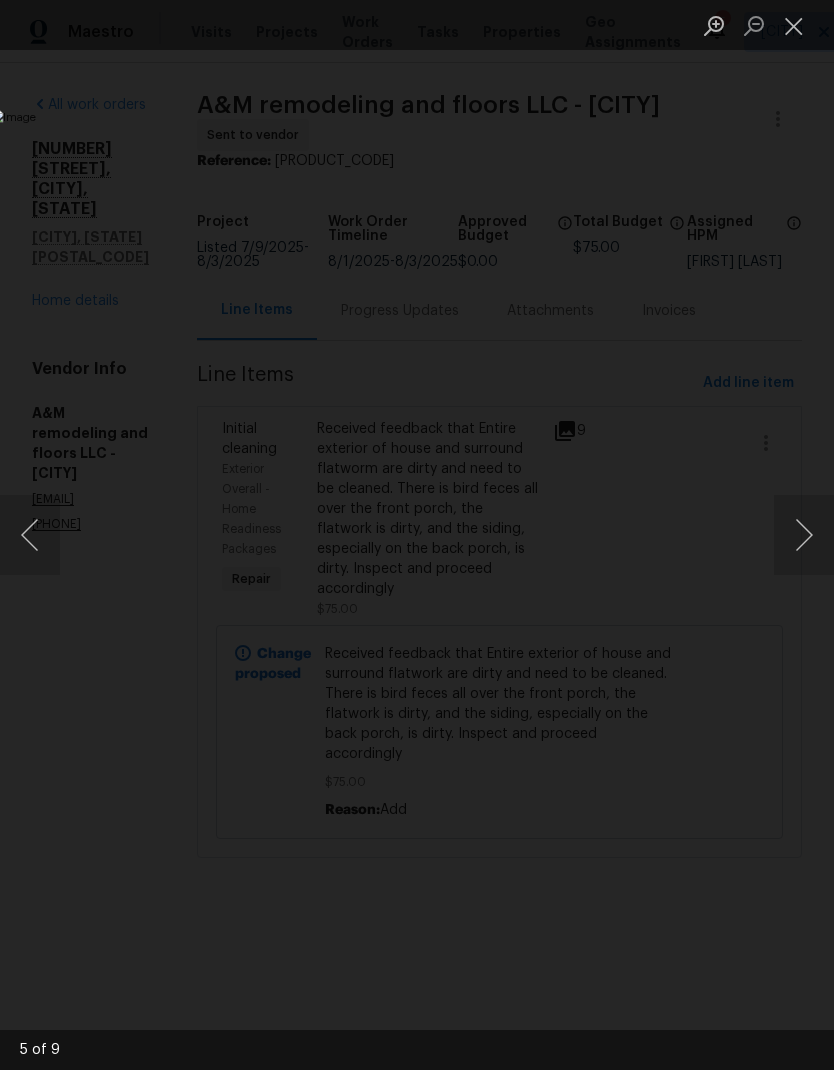 click at bounding box center (804, 535) 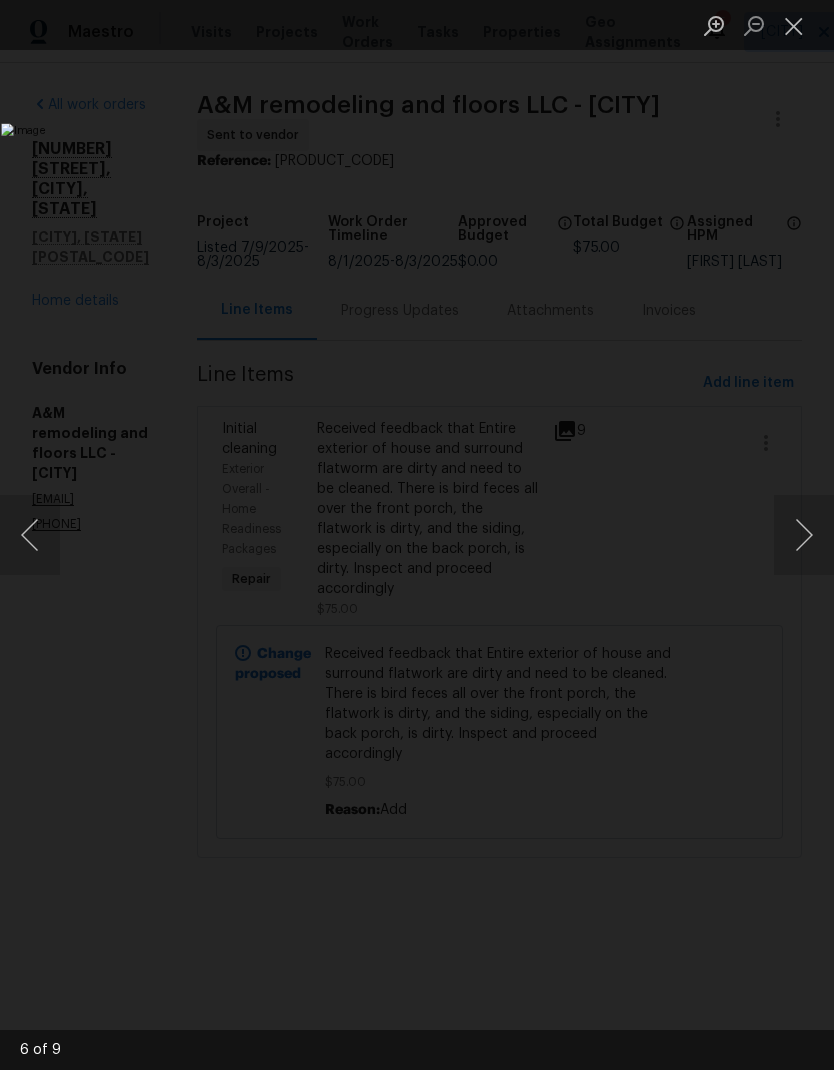 click at bounding box center [804, 535] 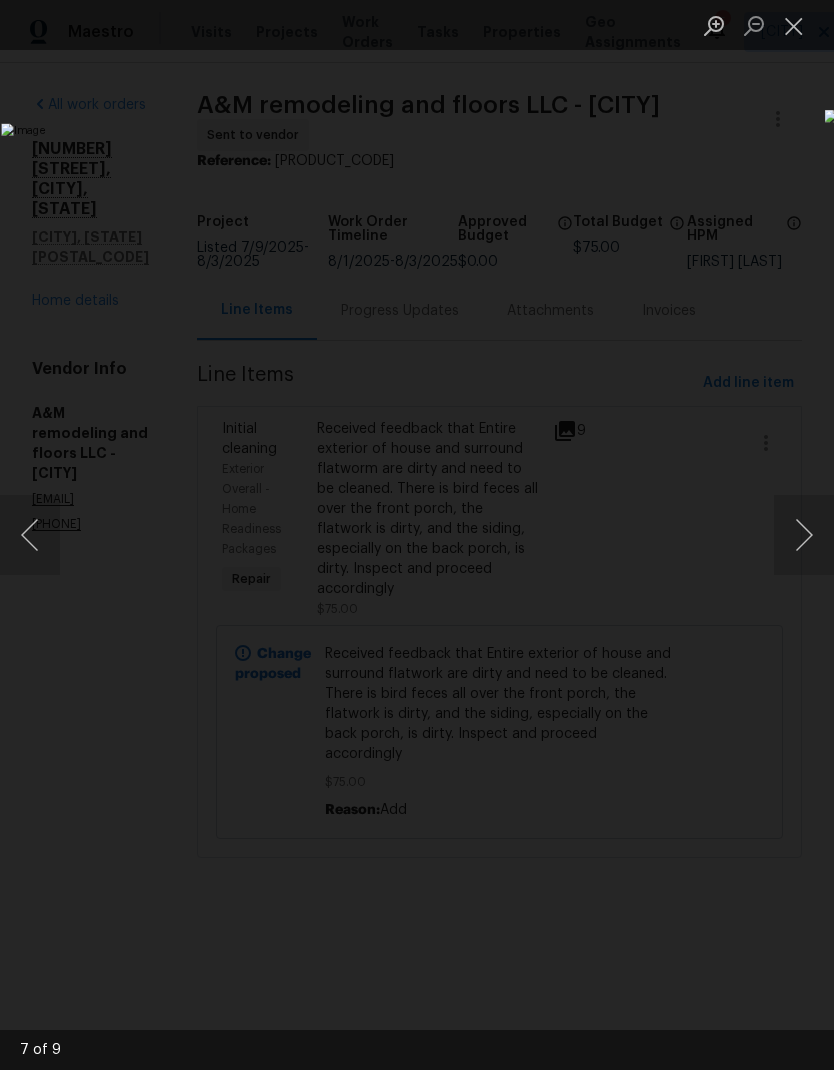 click at bounding box center [804, 535] 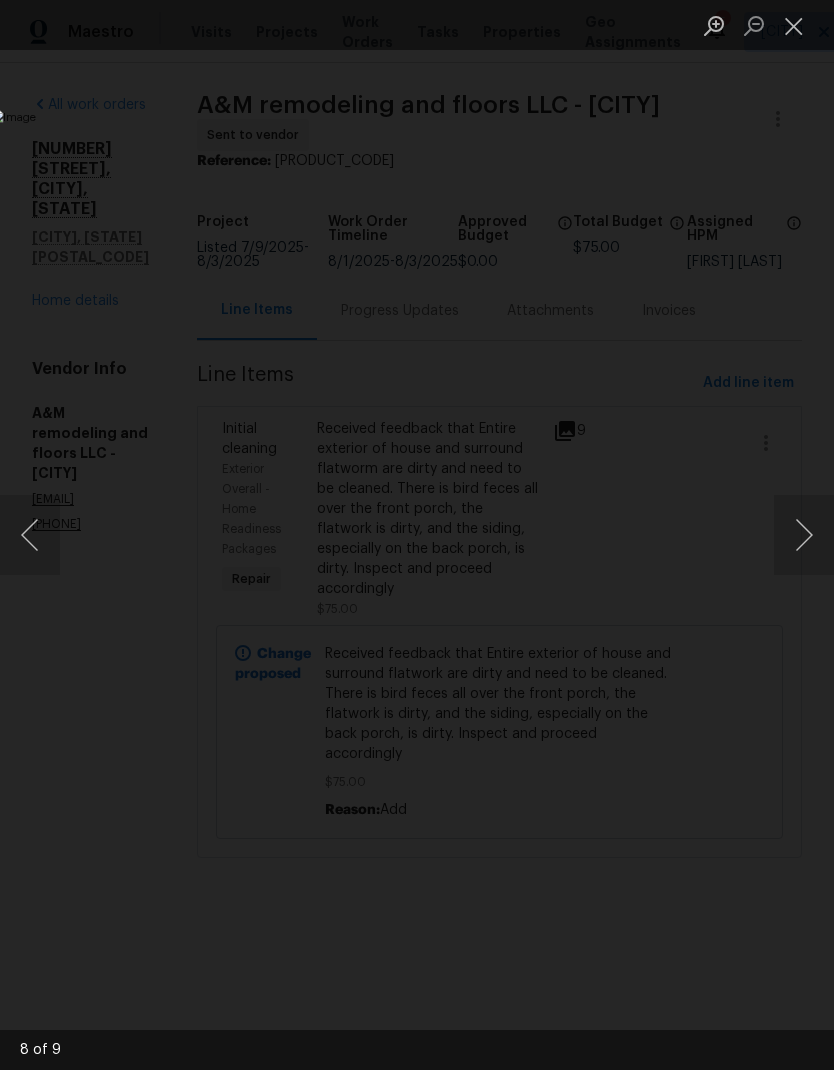 click at bounding box center [804, 535] 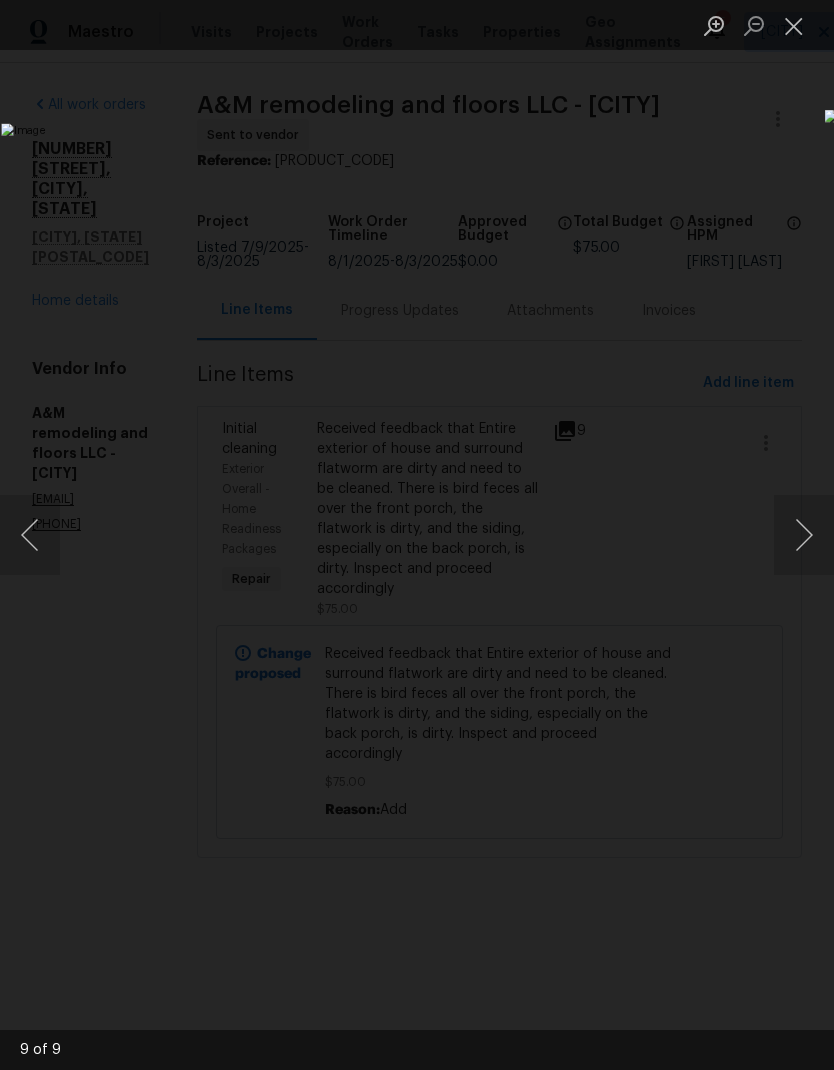 click at bounding box center [804, 535] 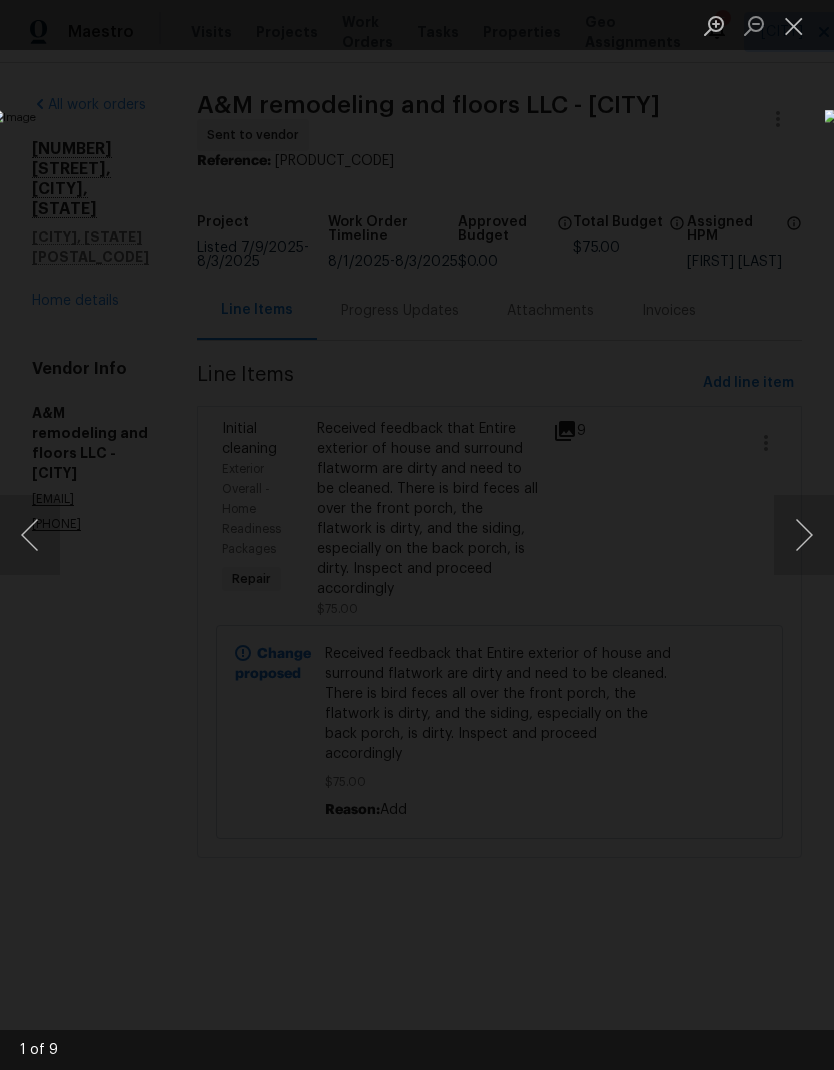 click at bounding box center [804, 535] 